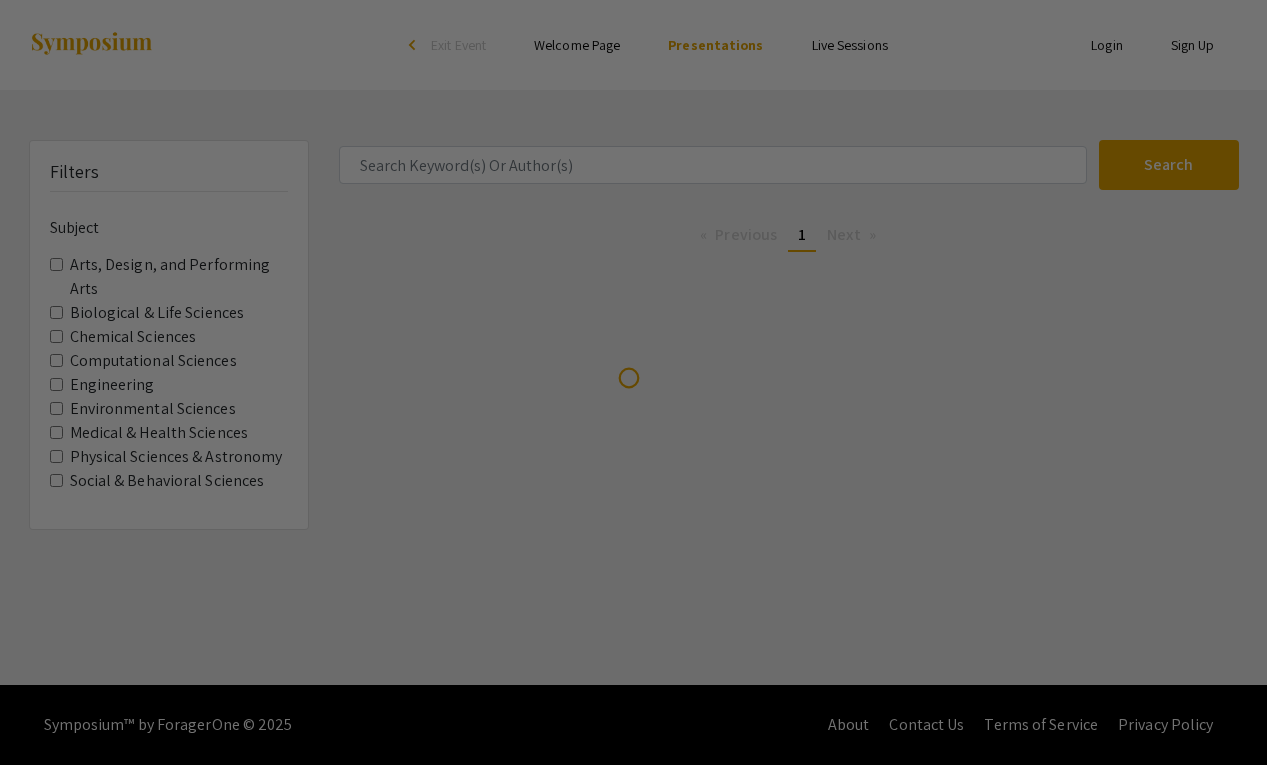 scroll, scrollTop: 0, scrollLeft: 0, axis: both 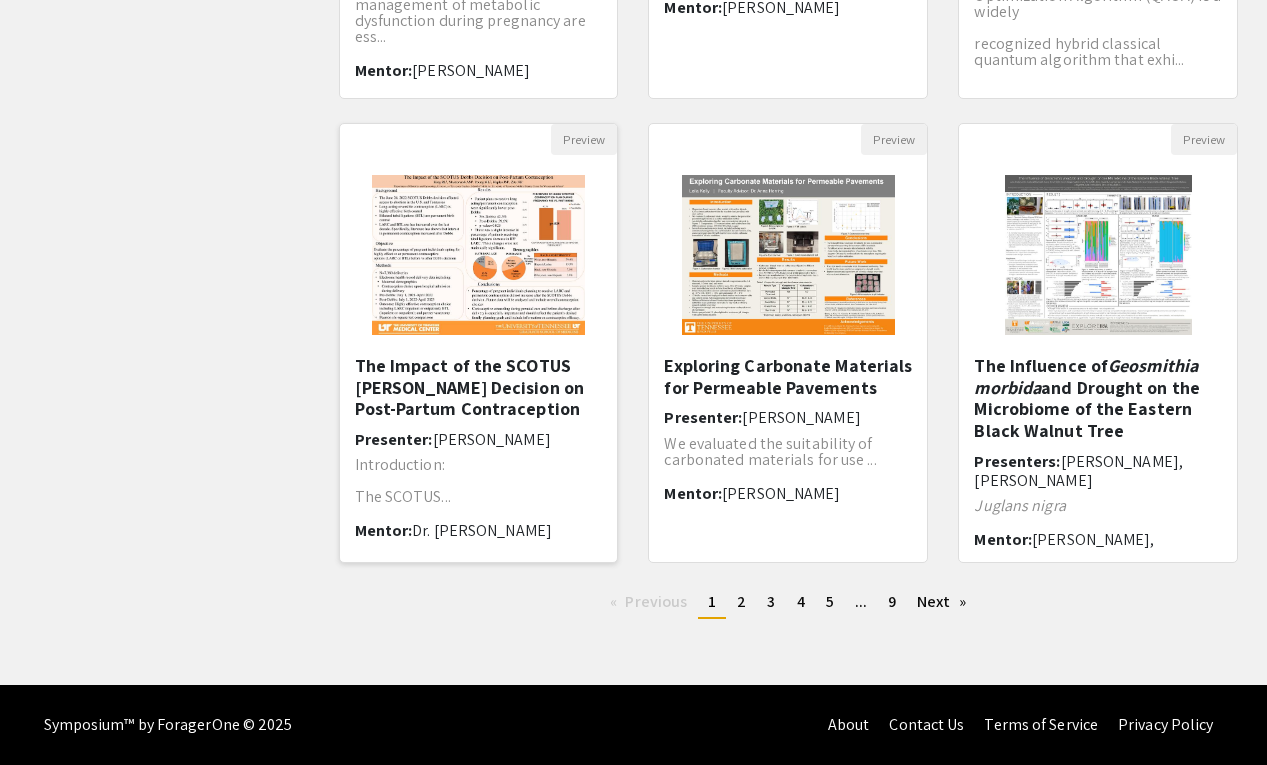 click on "The Impact of the SCOTUS [PERSON_NAME] Decision on Post-Partum Contraception​" at bounding box center (479, 387) 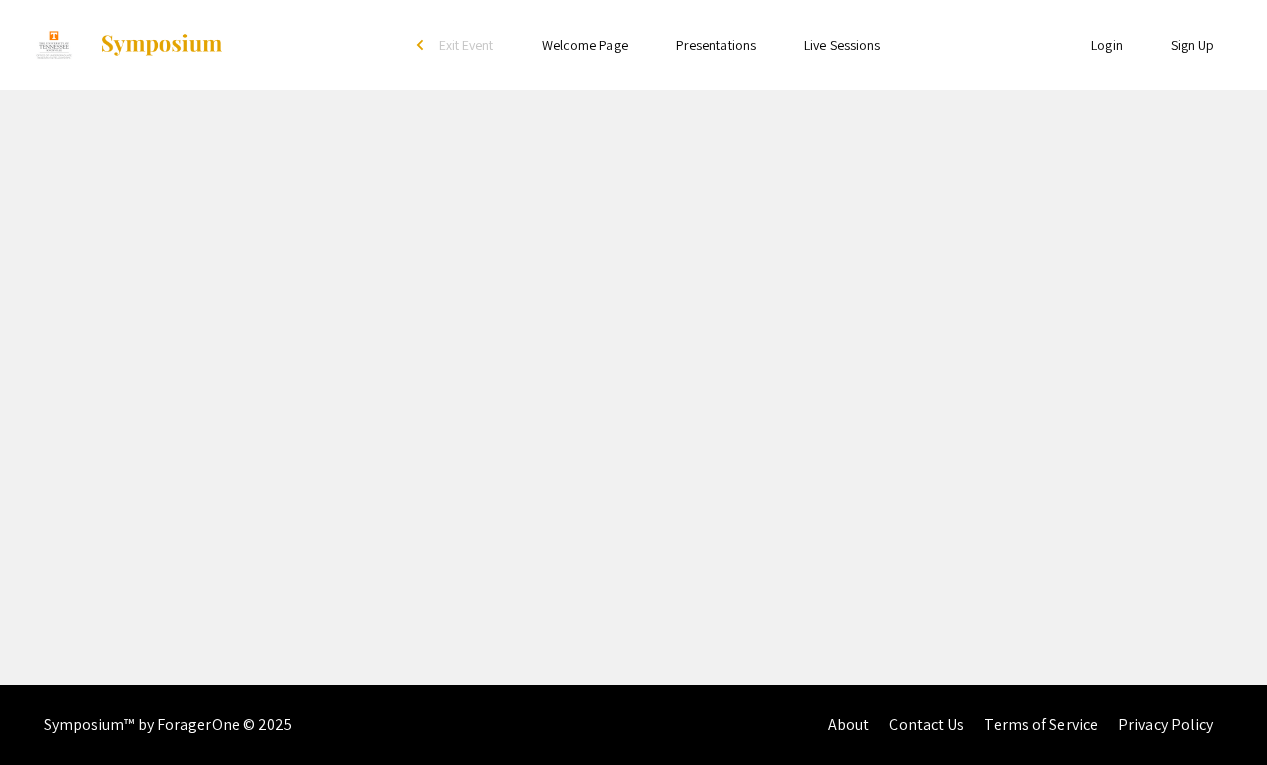 scroll, scrollTop: 0, scrollLeft: 0, axis: both 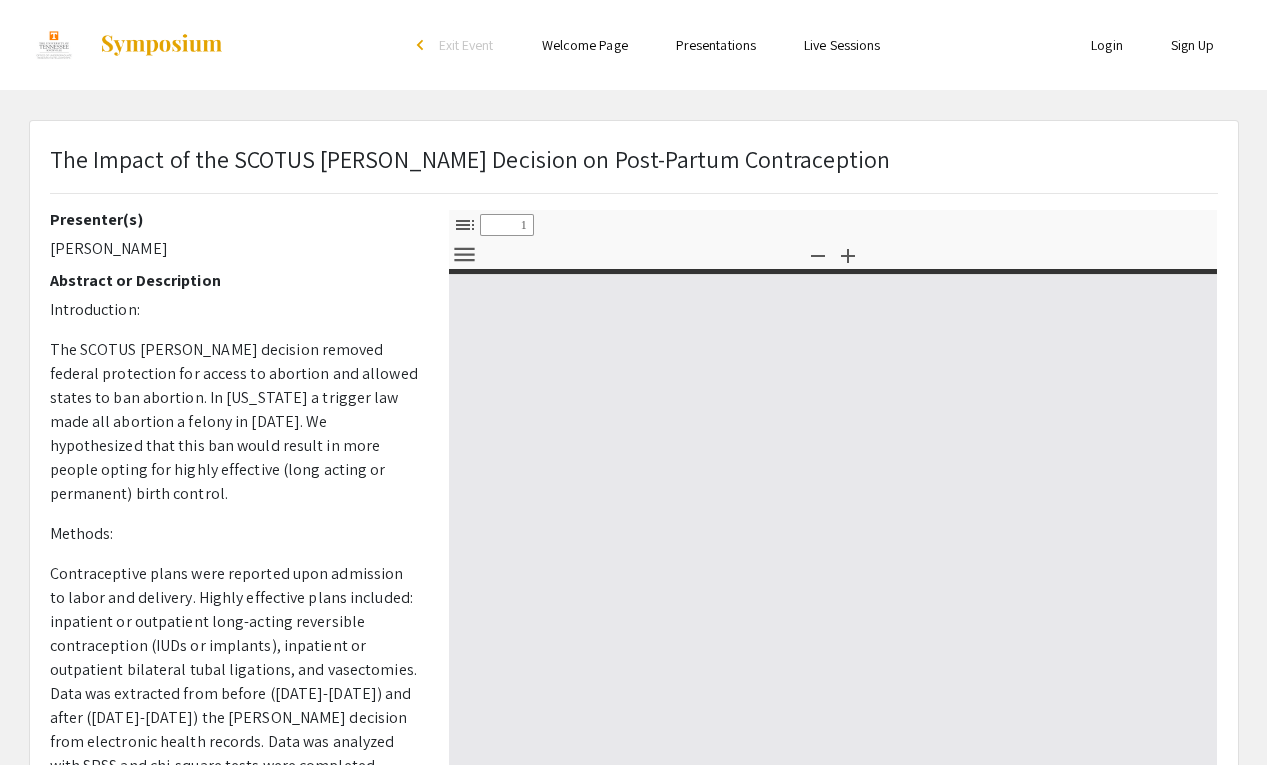 select on "custom" 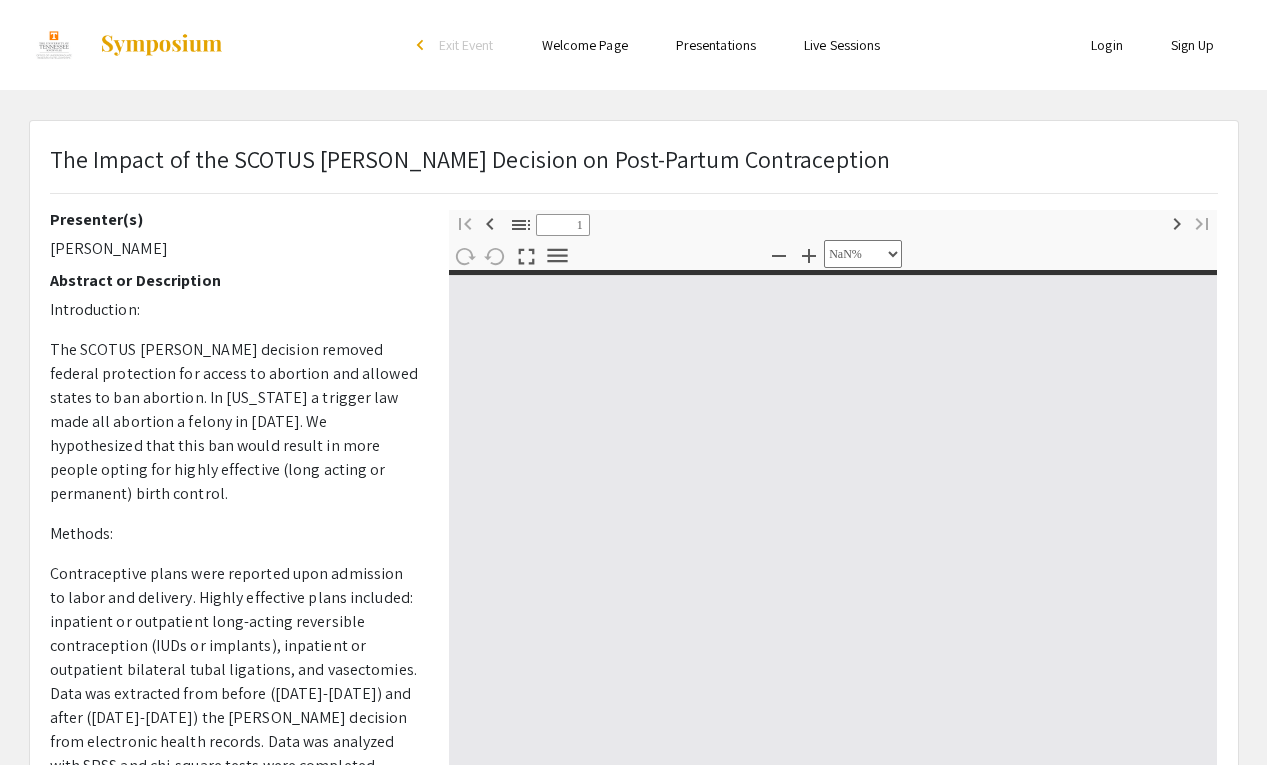 type on "0" 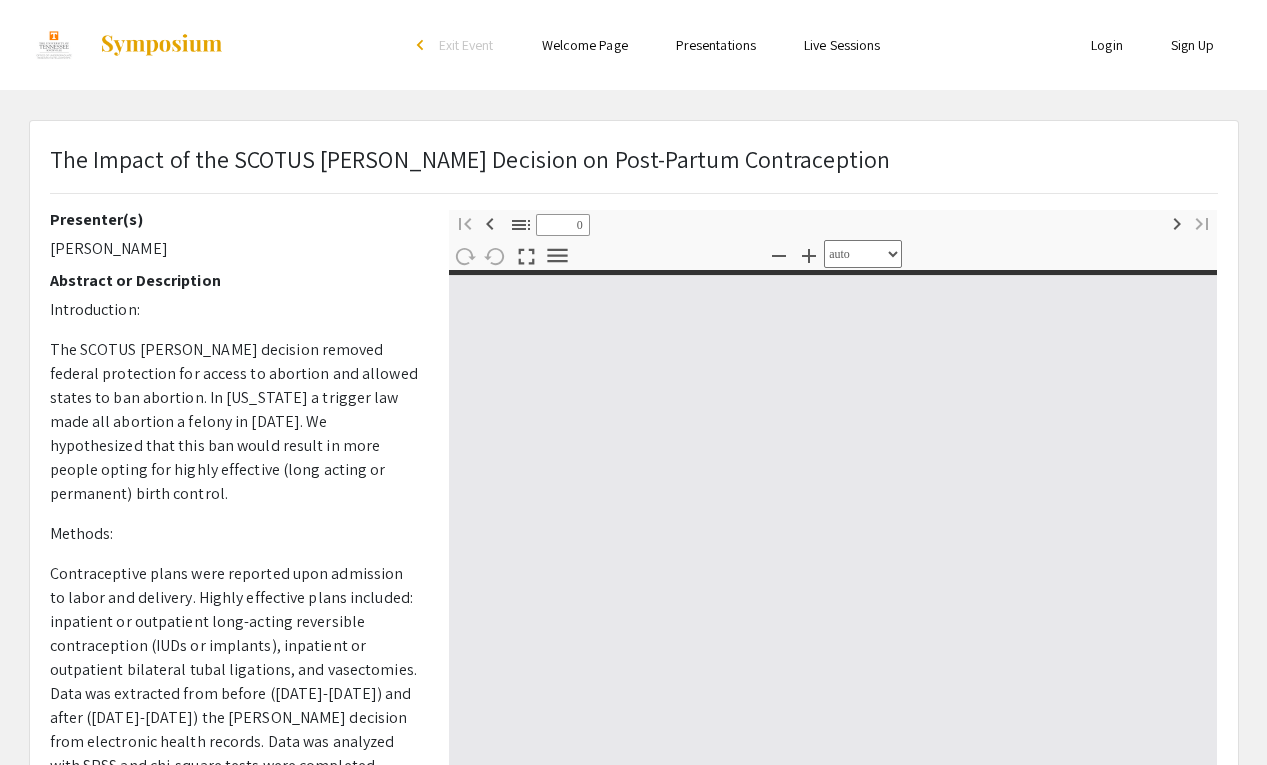 select on "custom" 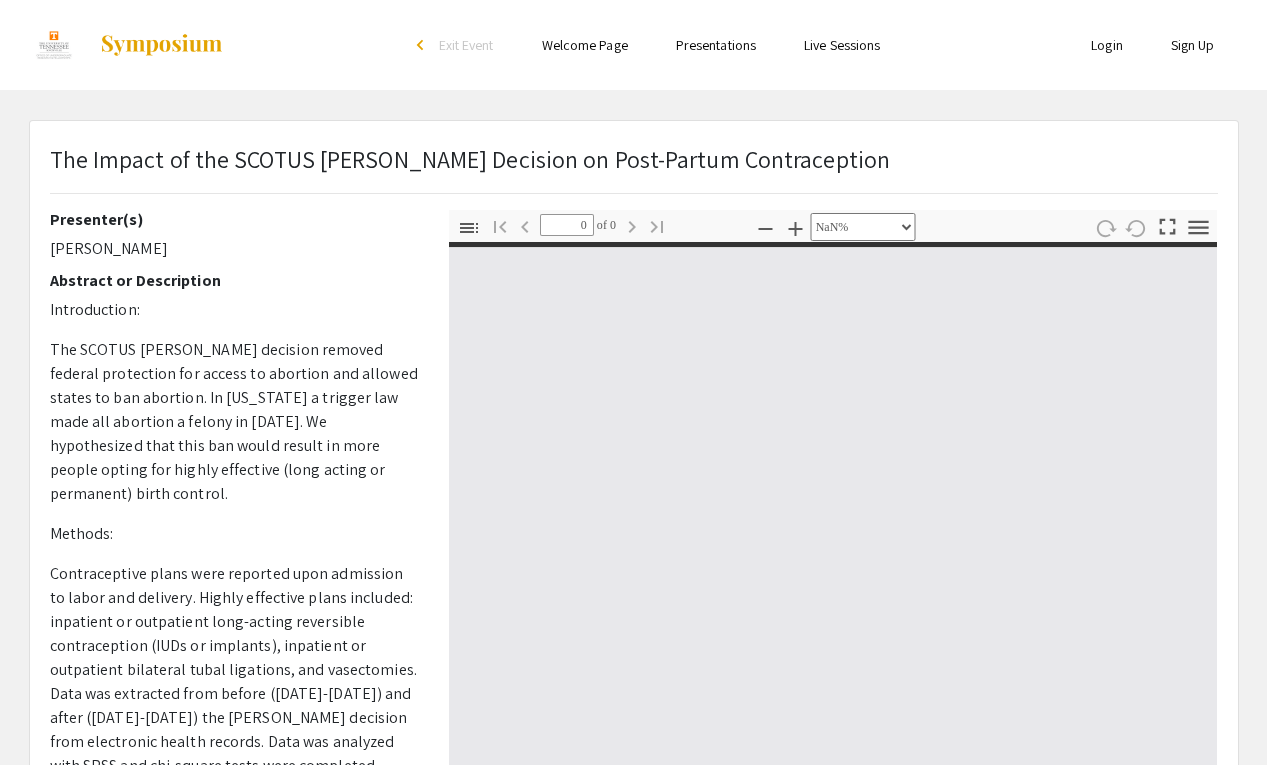 type on "1" 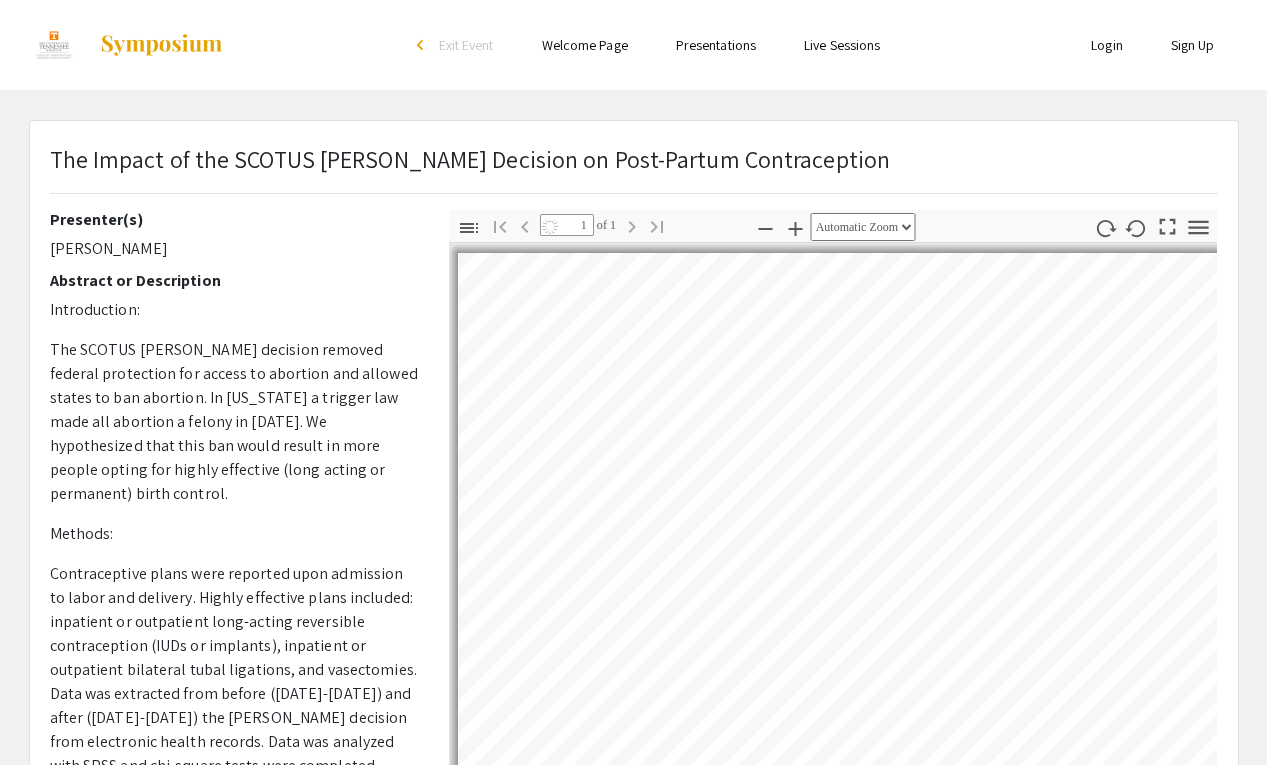 select on "auto" 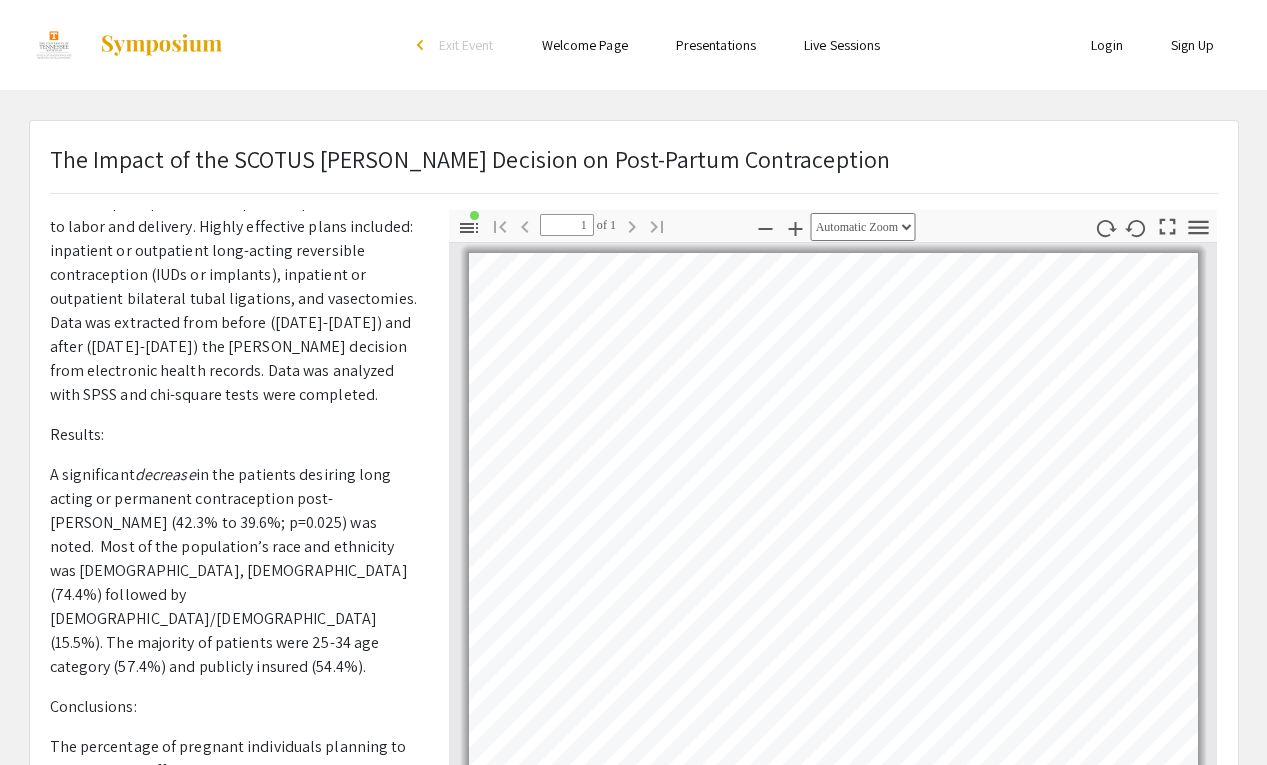 scroll, scrollTop: 369, scrollLeft: 0, axis: vertical 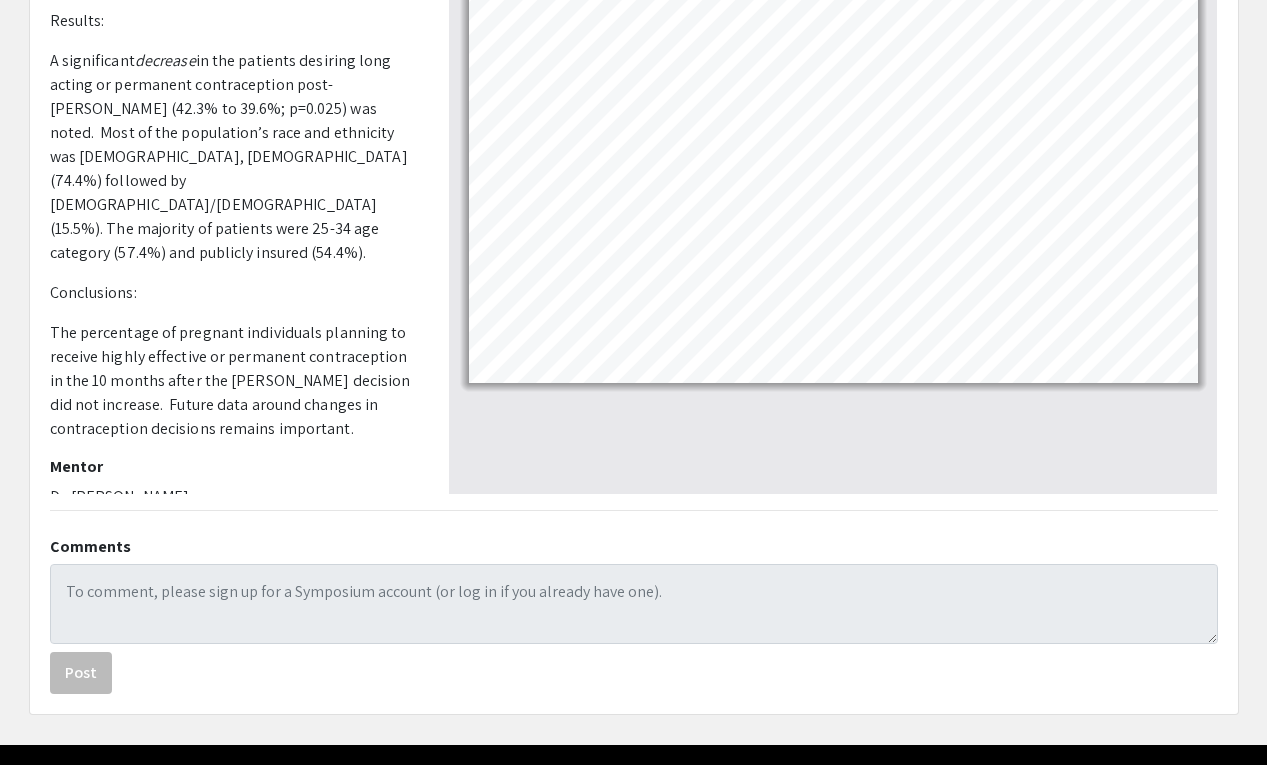 click on "Comments Post" 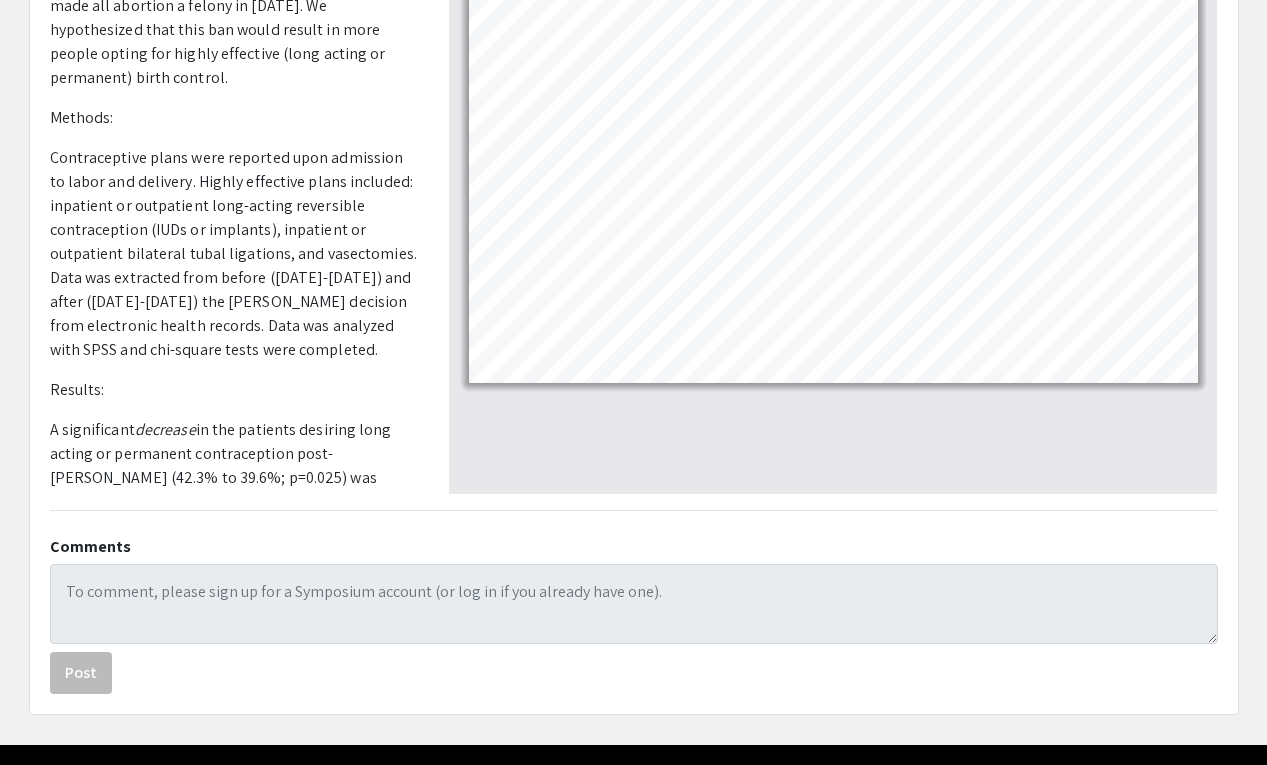 scroll, scrollTop: 0, scrollLeft: 0, axis: both 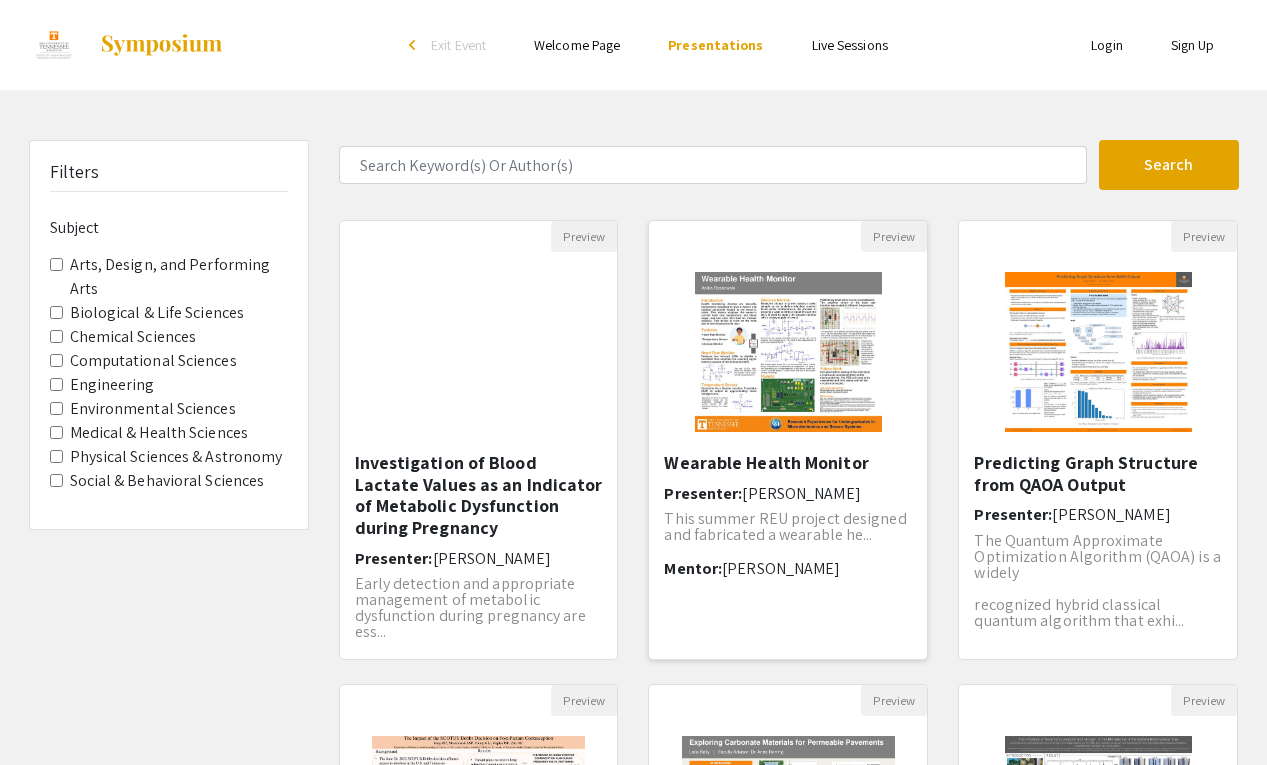 click 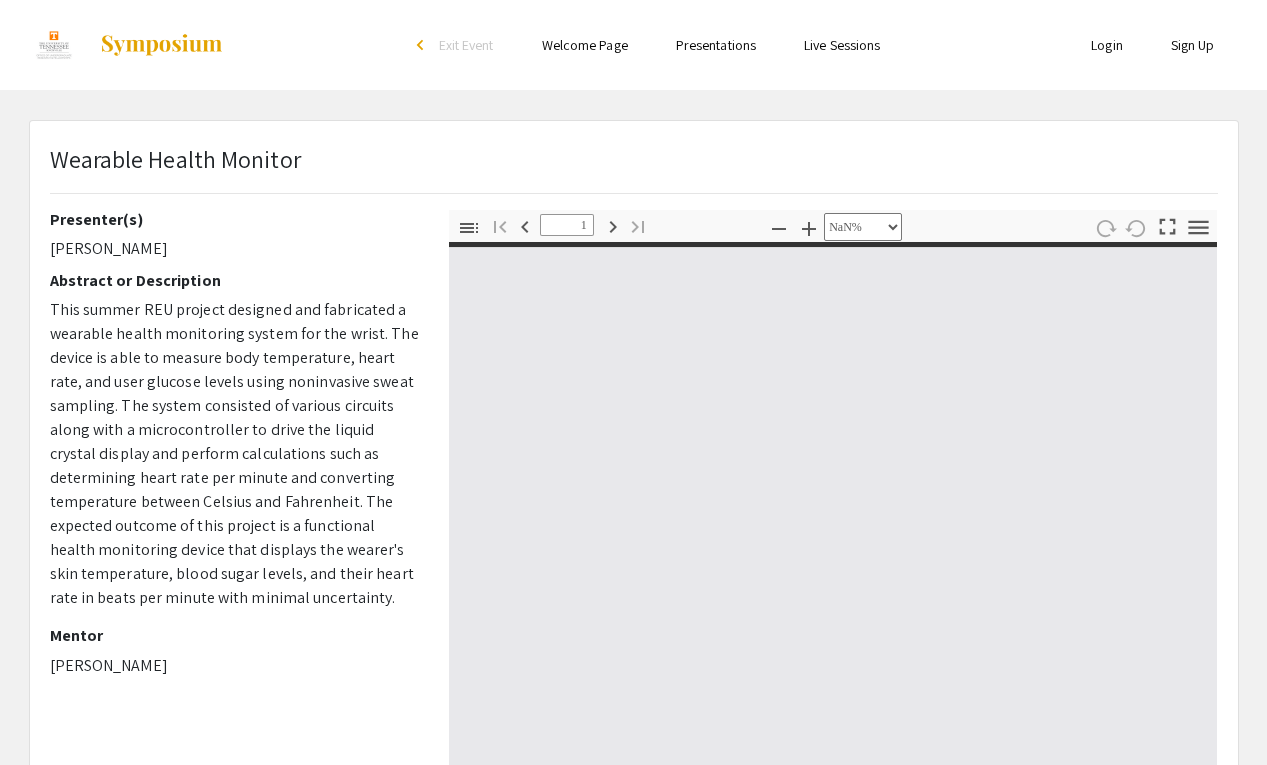 type on "0" 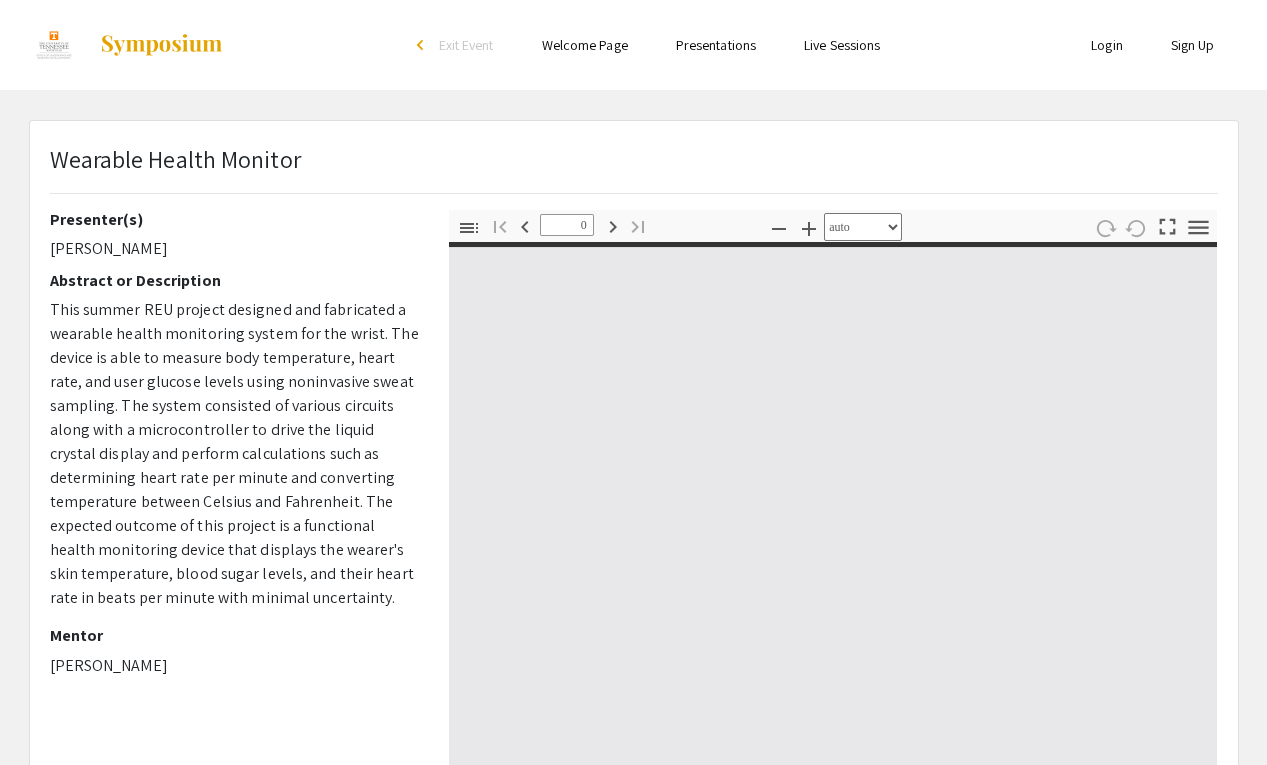 select on "custom" 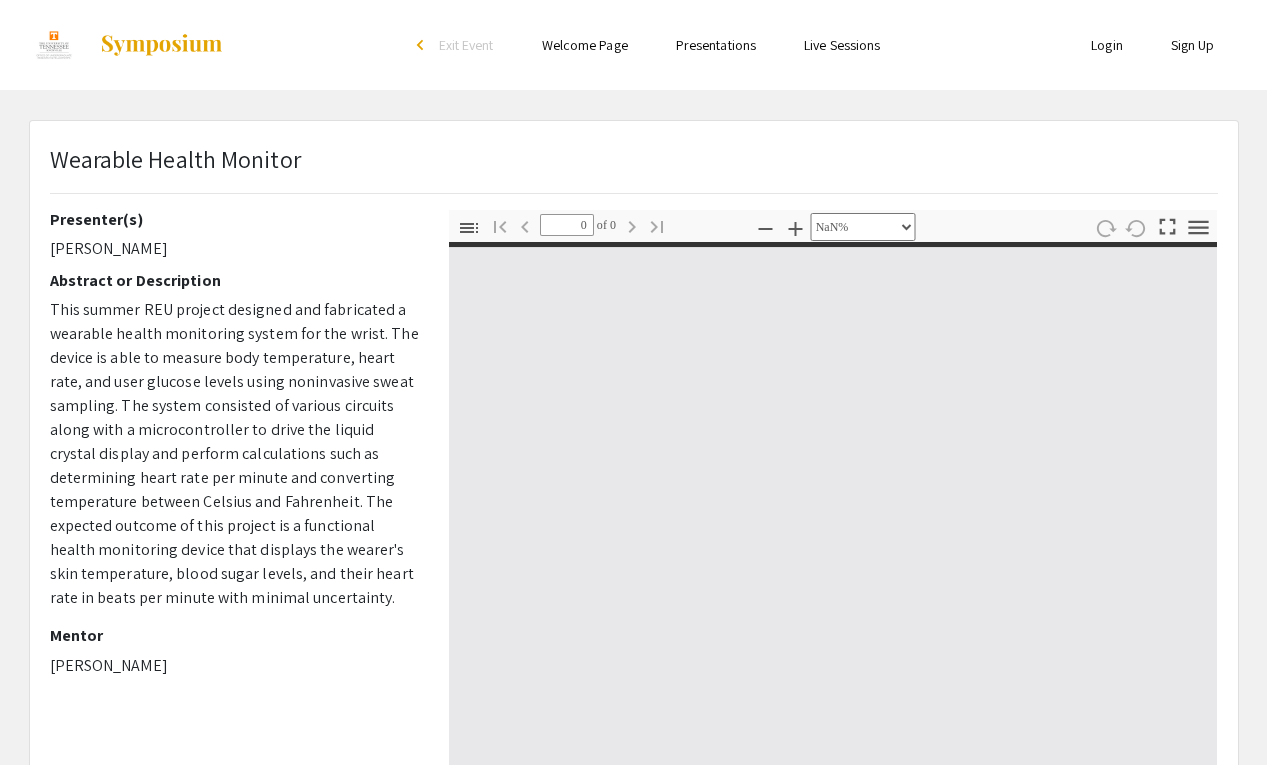 type on "1" 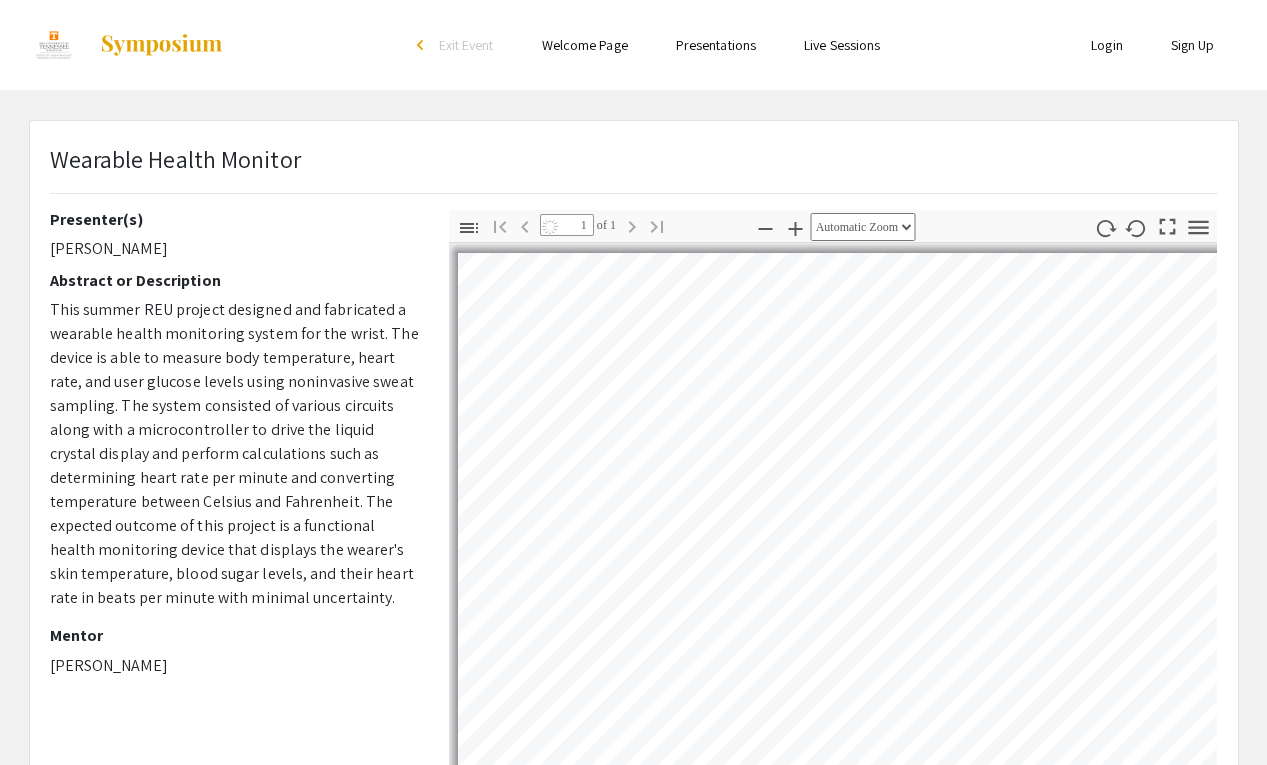 select on "auto" 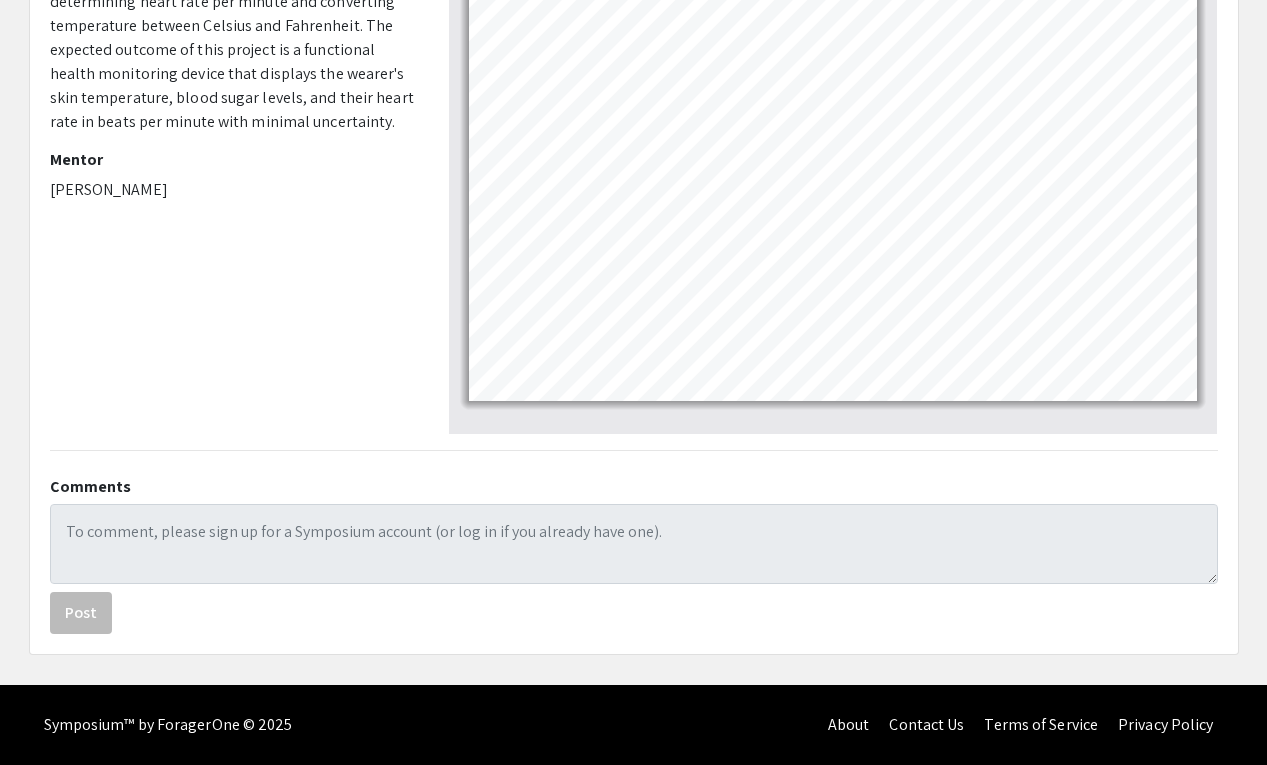 scroll, scrollTop: 476, scrollLeft: 0, axis: vertical 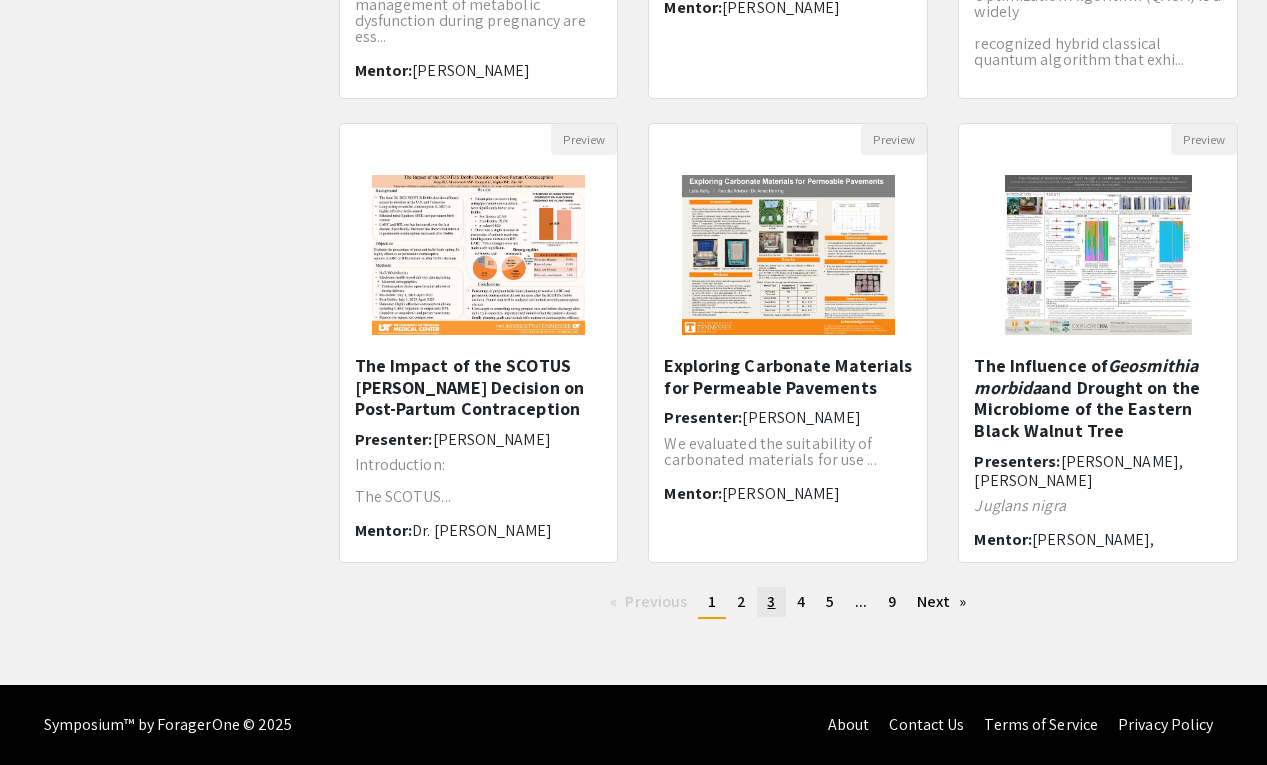click on "page  3" 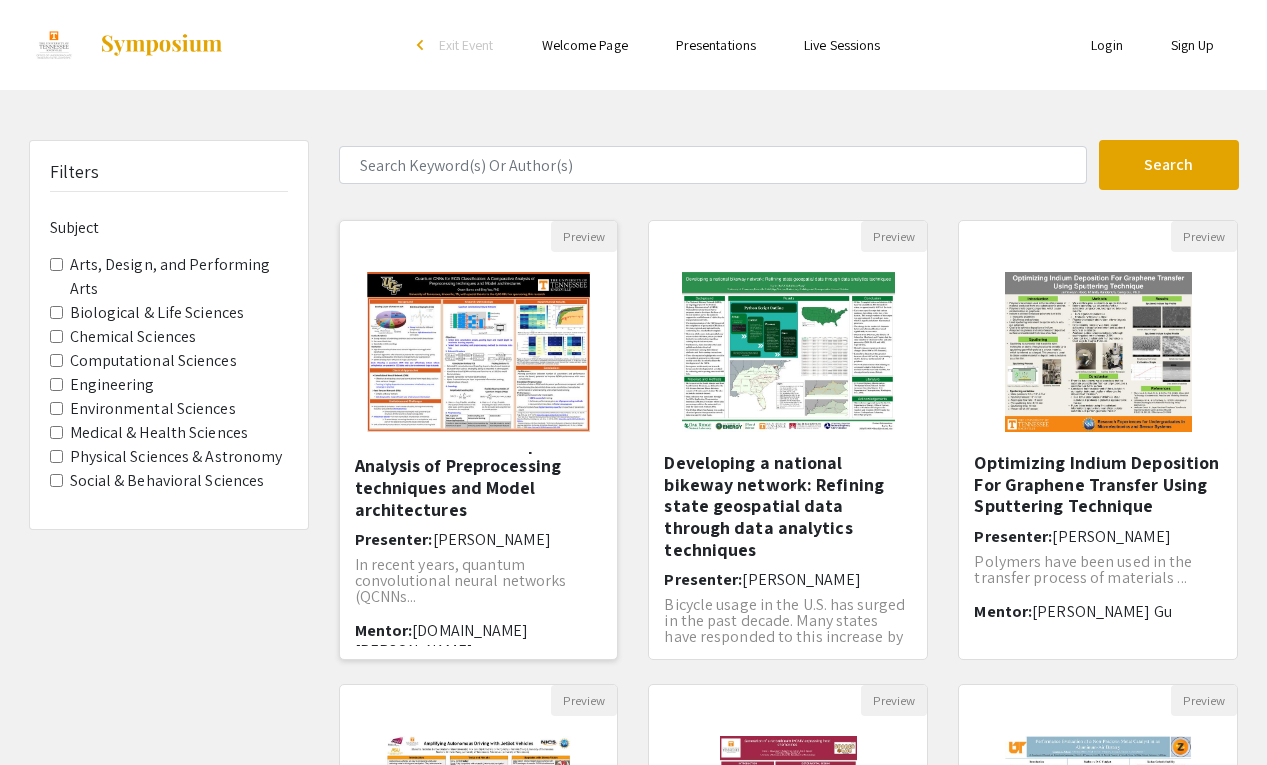 scroll, scrollTop: 39, scrollLeft: 0, axis: vertical 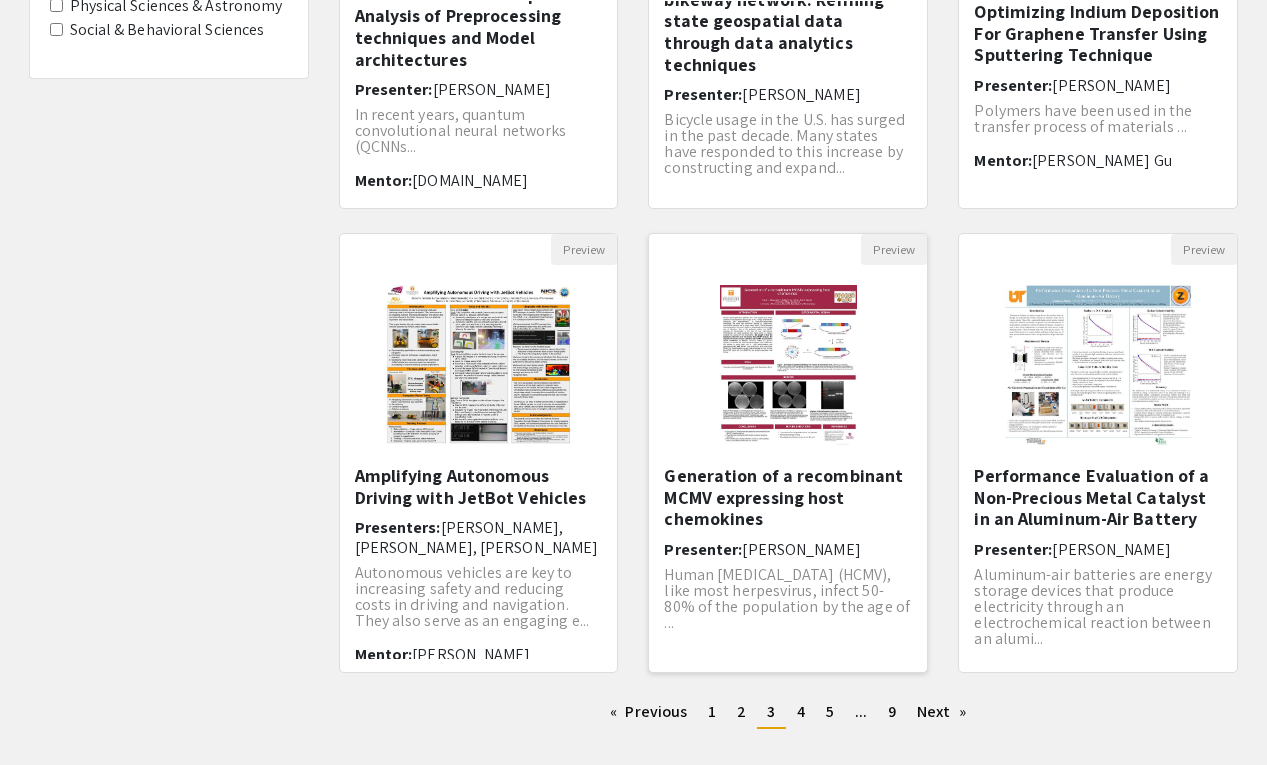 click on "Generation of a recombinant MCMV expressing host chemokines" at bounding box center (788, 497) 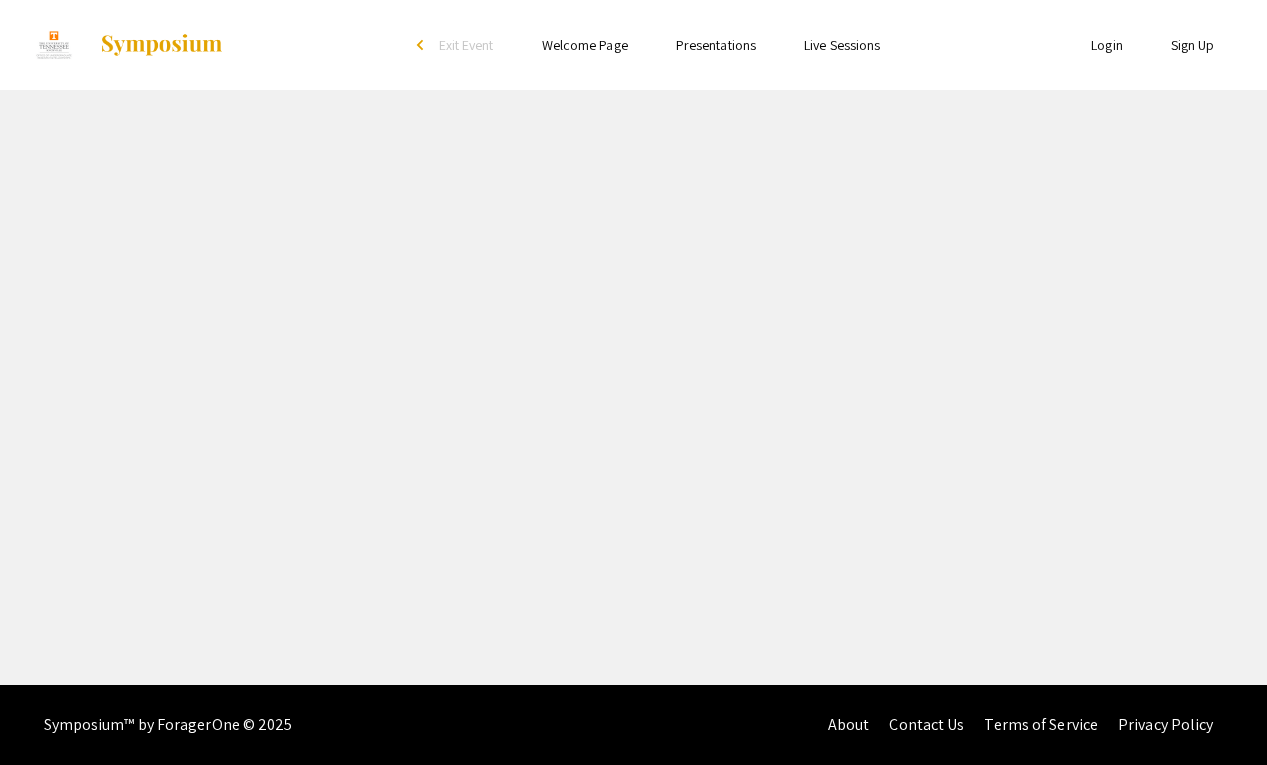 select on "custom" 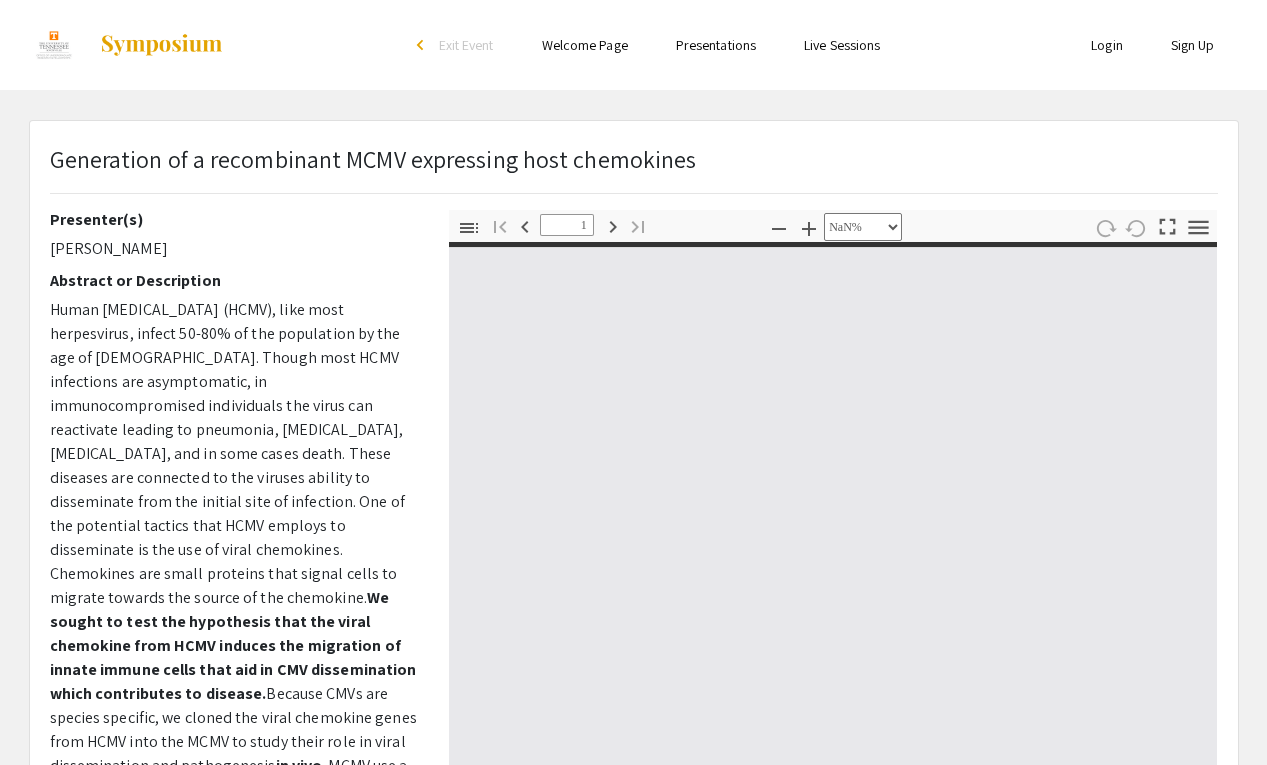 type on "0" 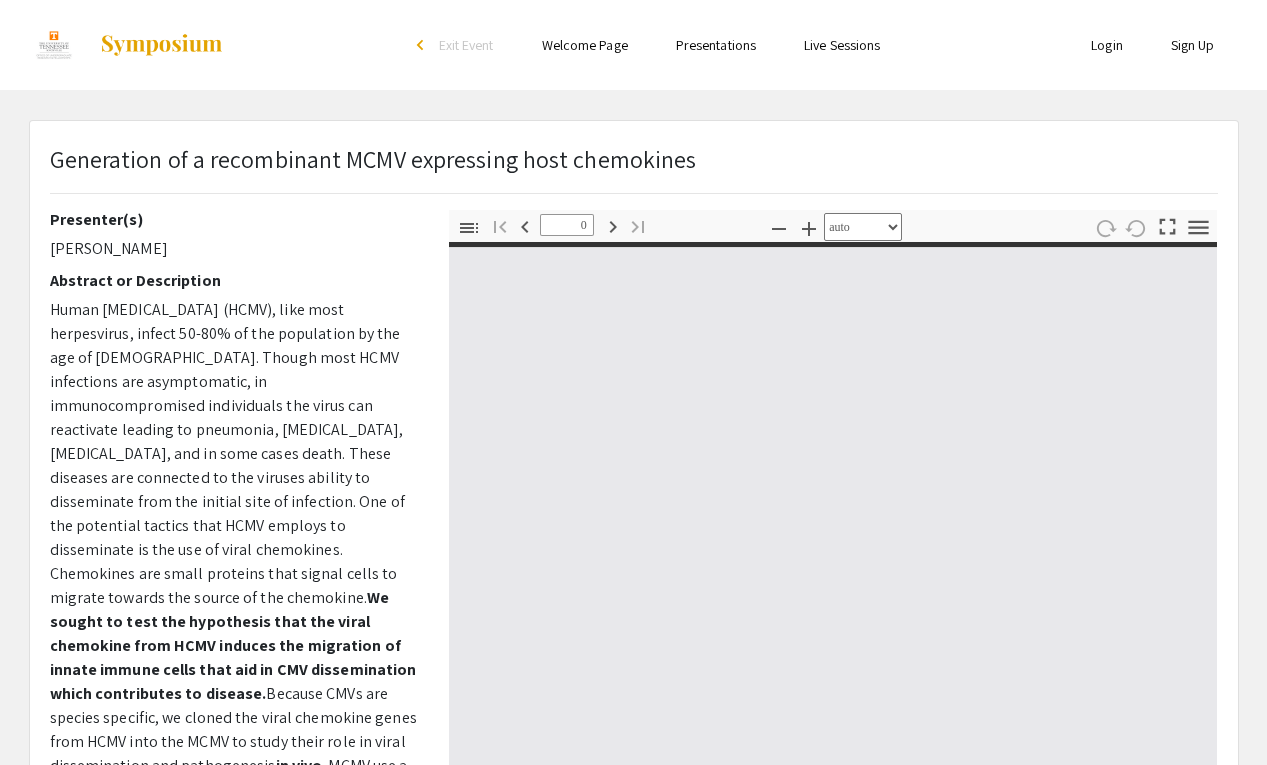 select on "custom" 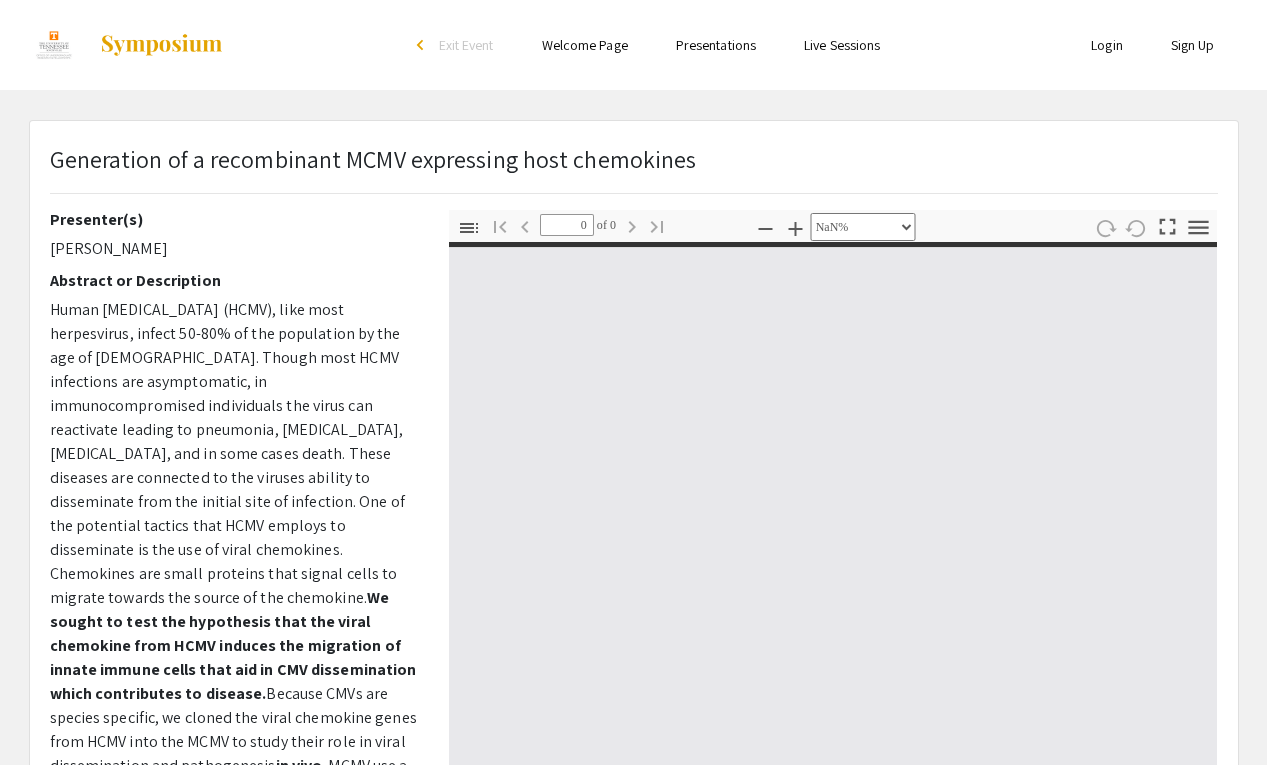 type on "1" 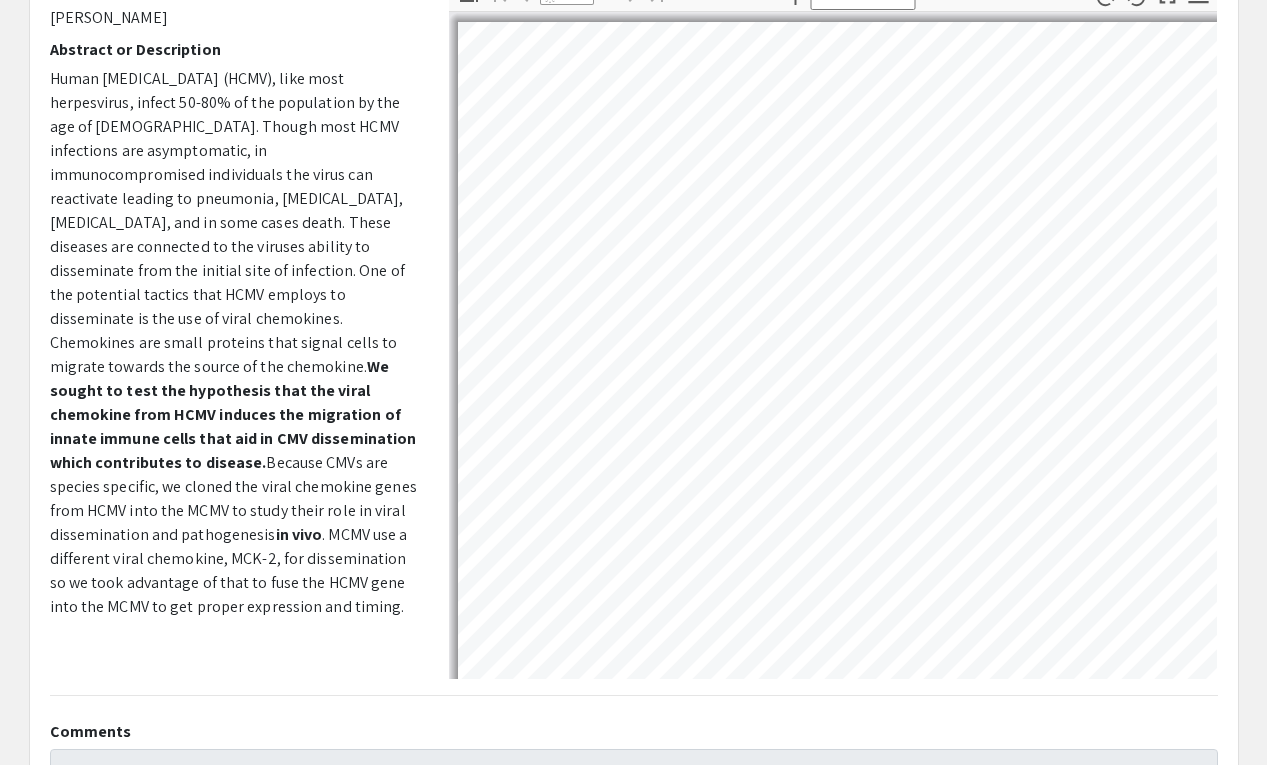 scroll, scrollTop: 0, scrollLeft: 0, axis: both 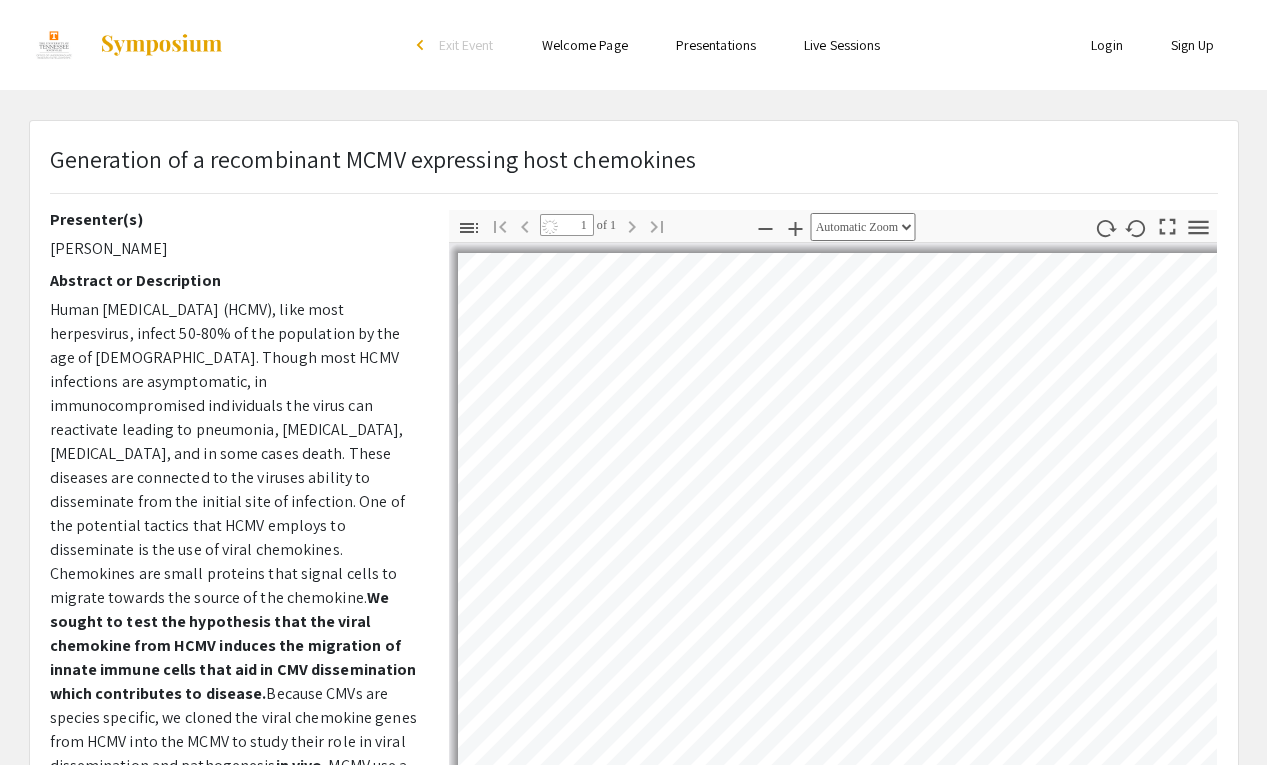 click at bounding box center (2186, 2269) 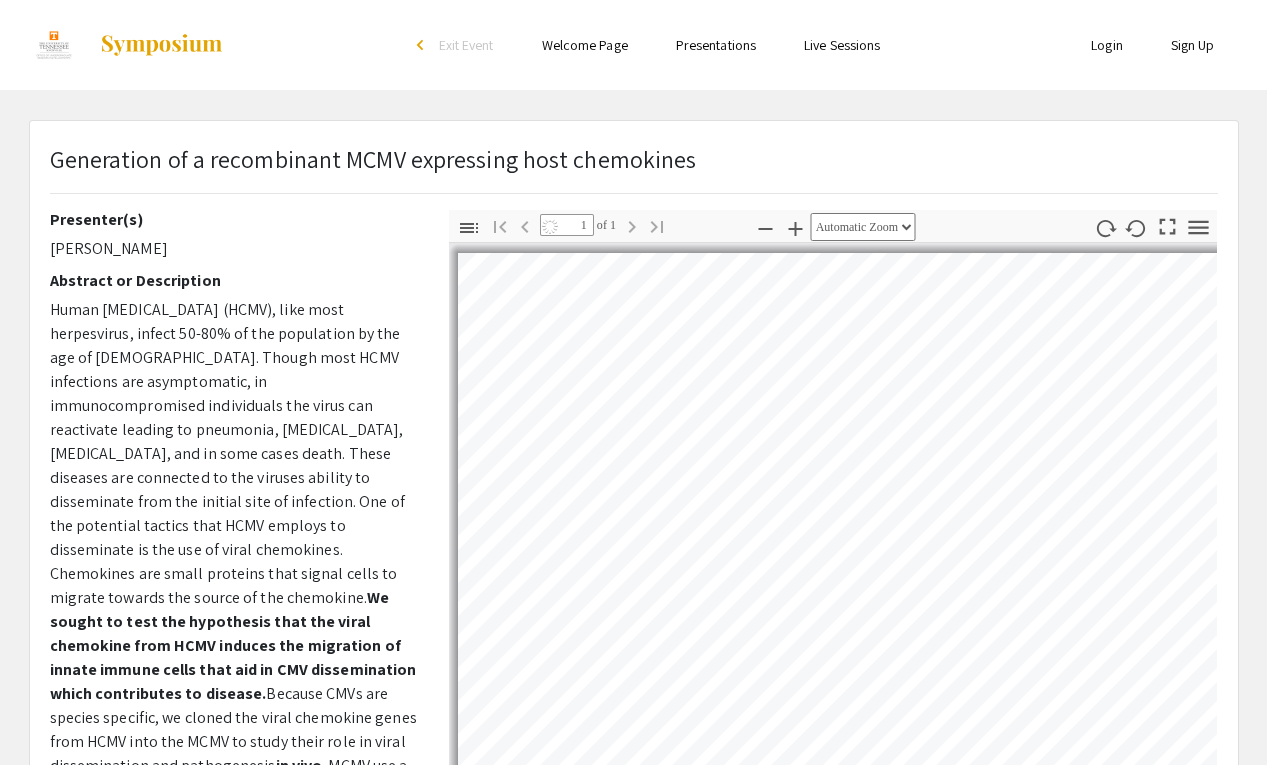 select on "auto" 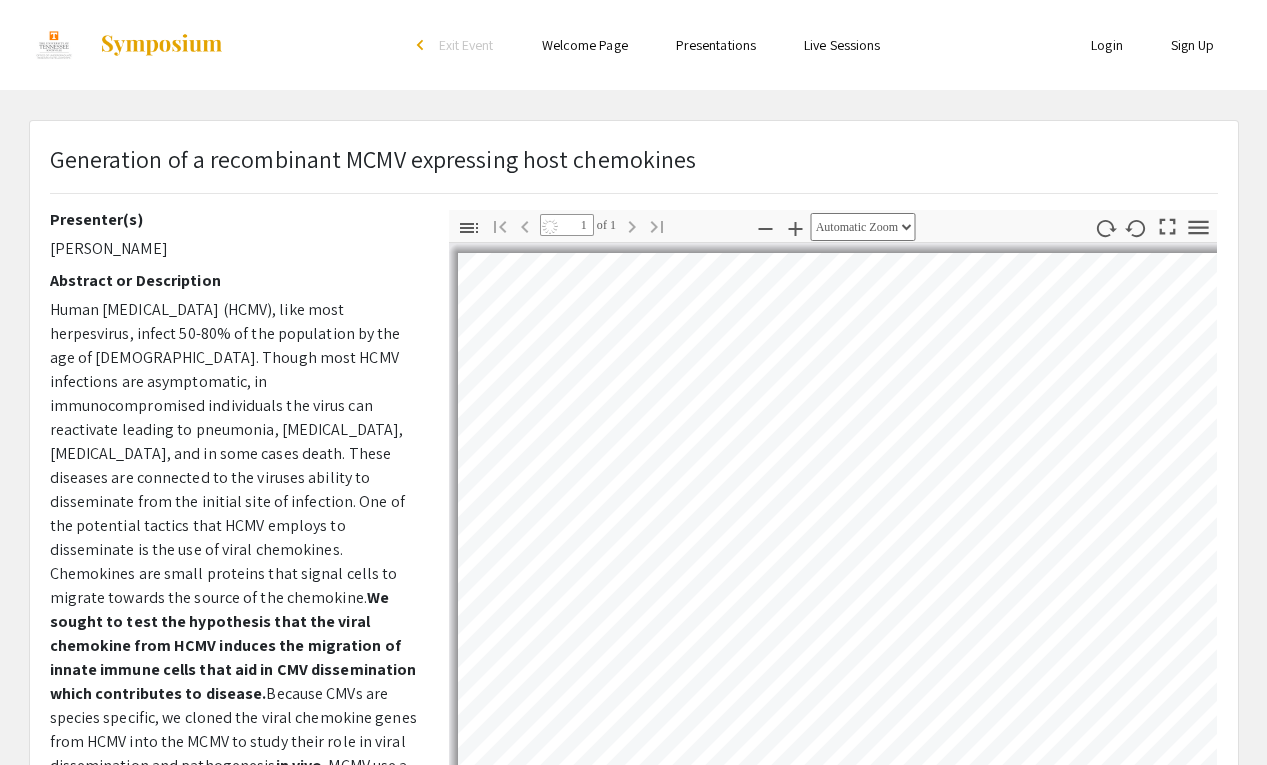 click on "Next Go to Last Page" 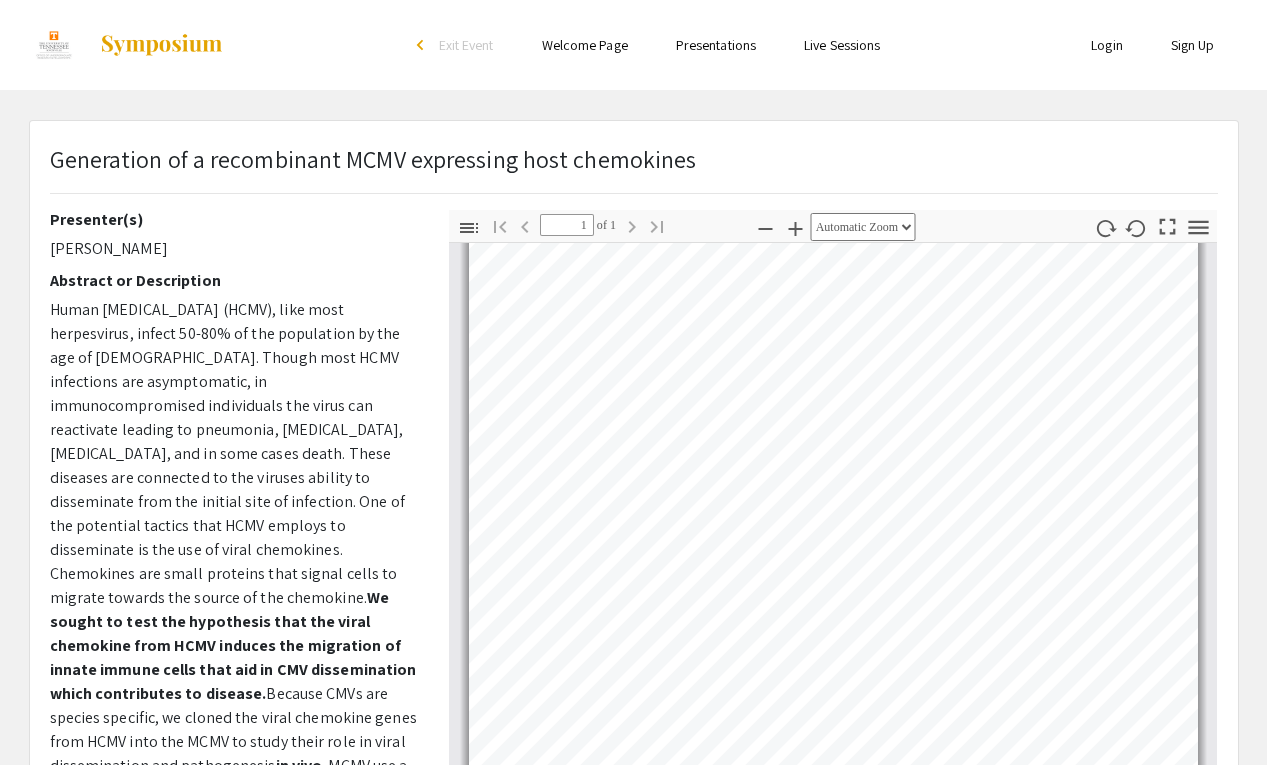 scroll, scrollTop: 202, scrollLeft: 0, axis: vertical 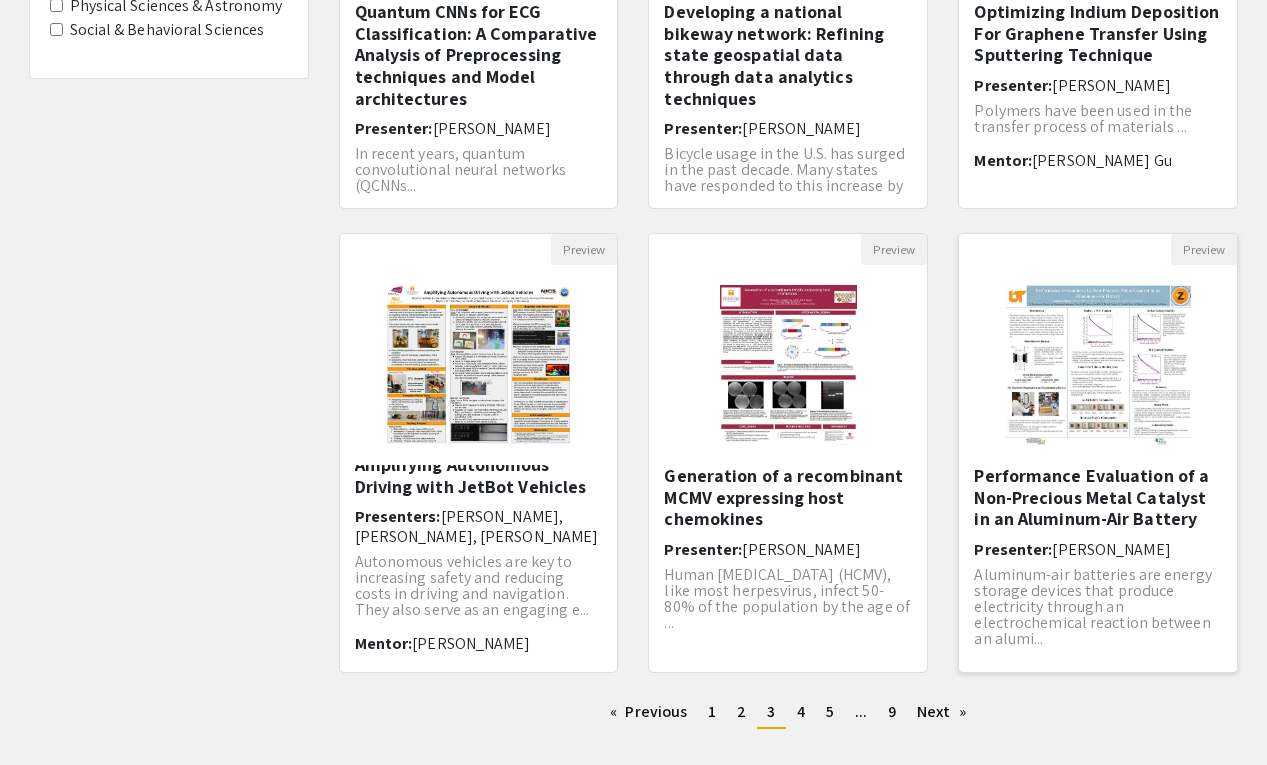 click 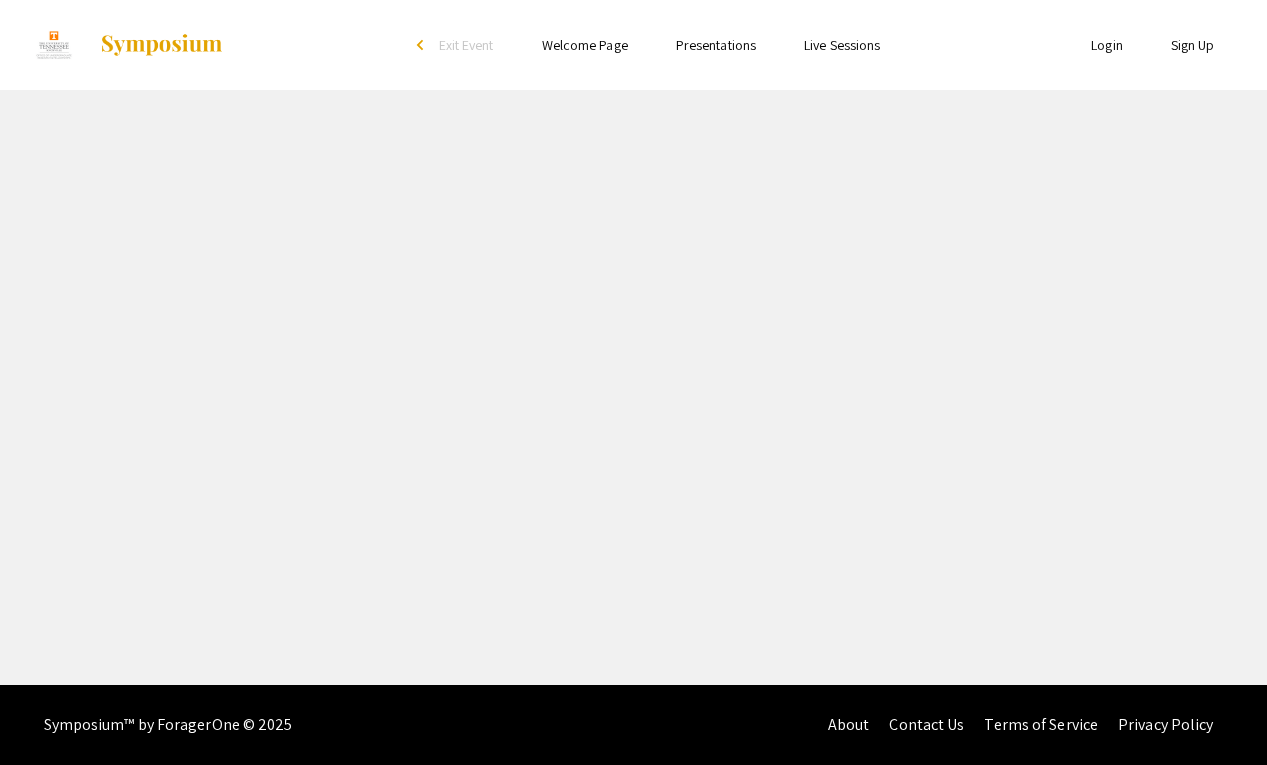 select on "custom" 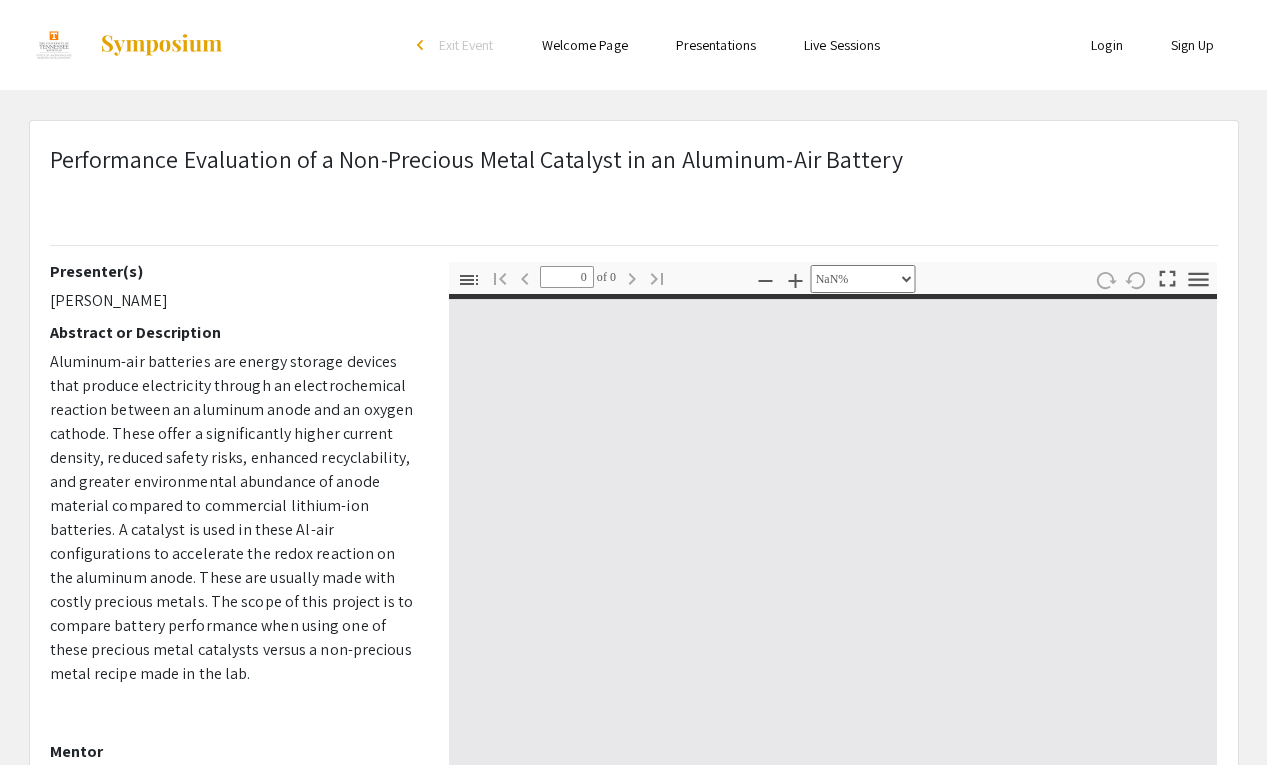 type on "1" 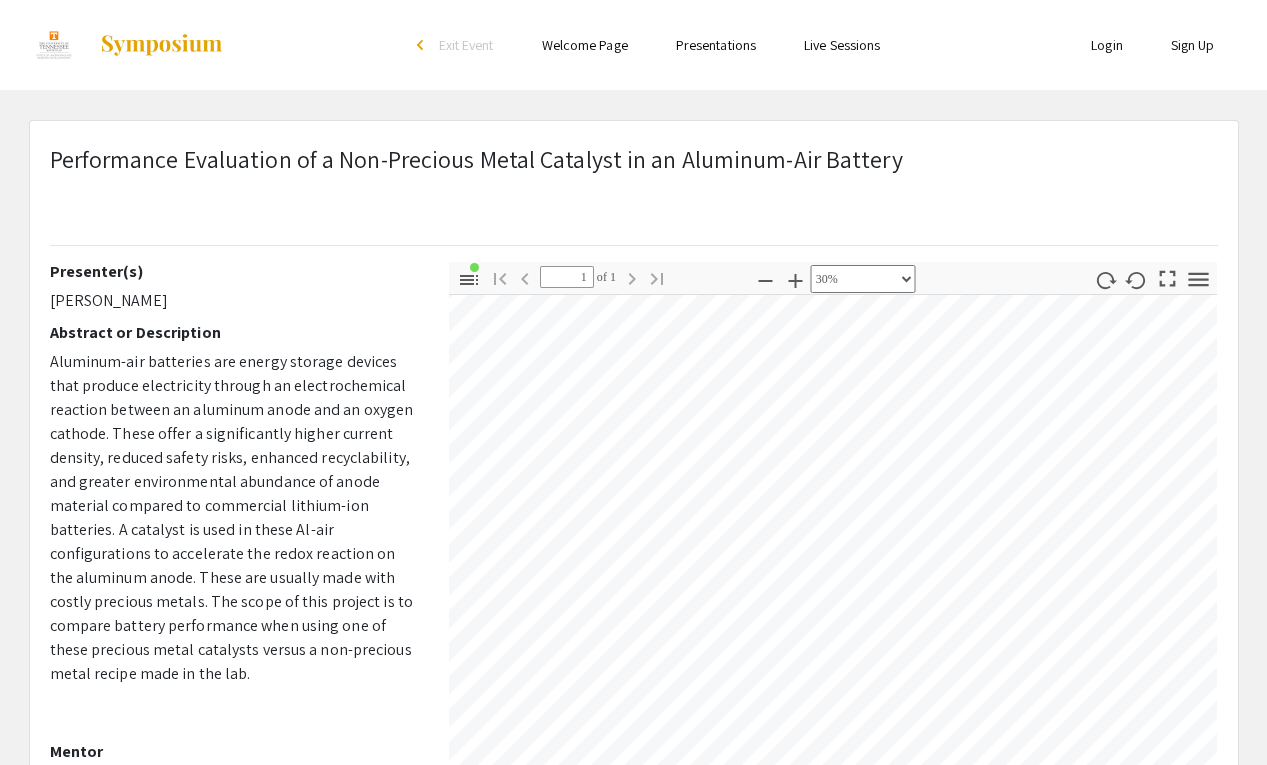 scroll, scrollTop: 0, scrollLeft: 0, axis: both 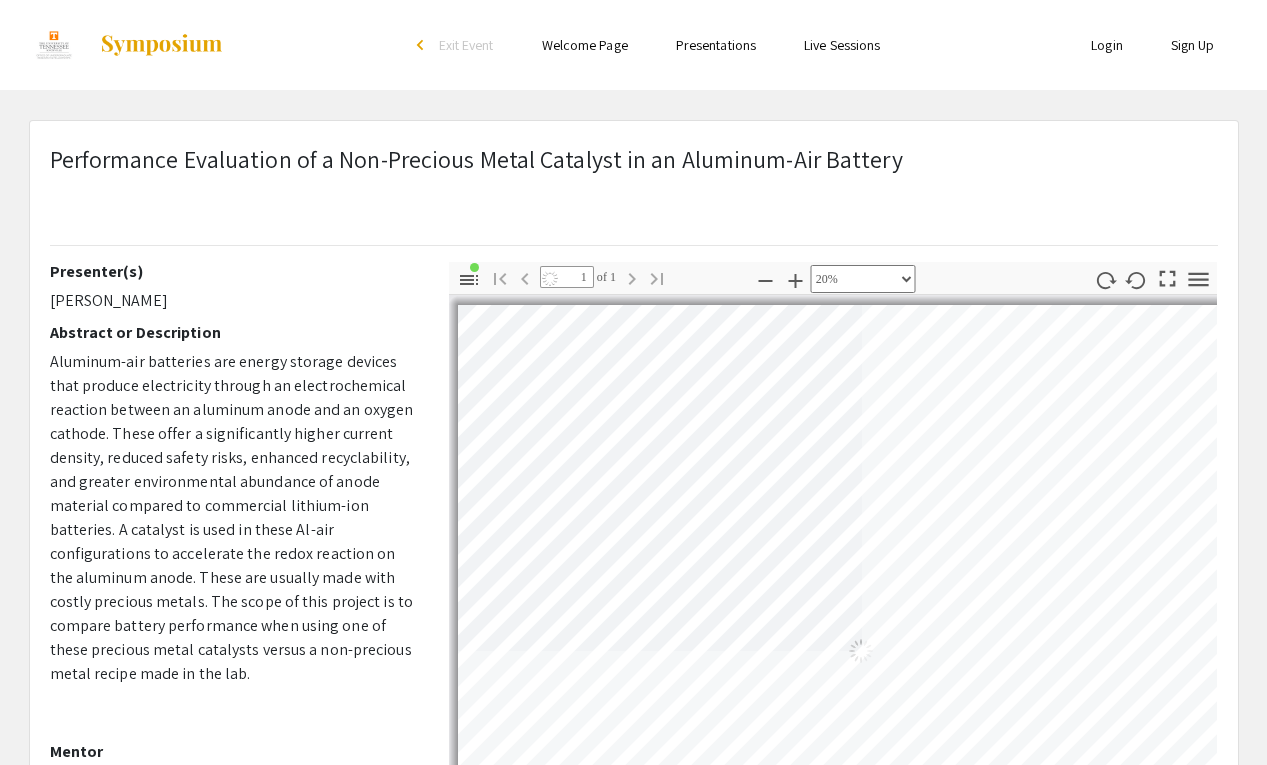 select on "custom" 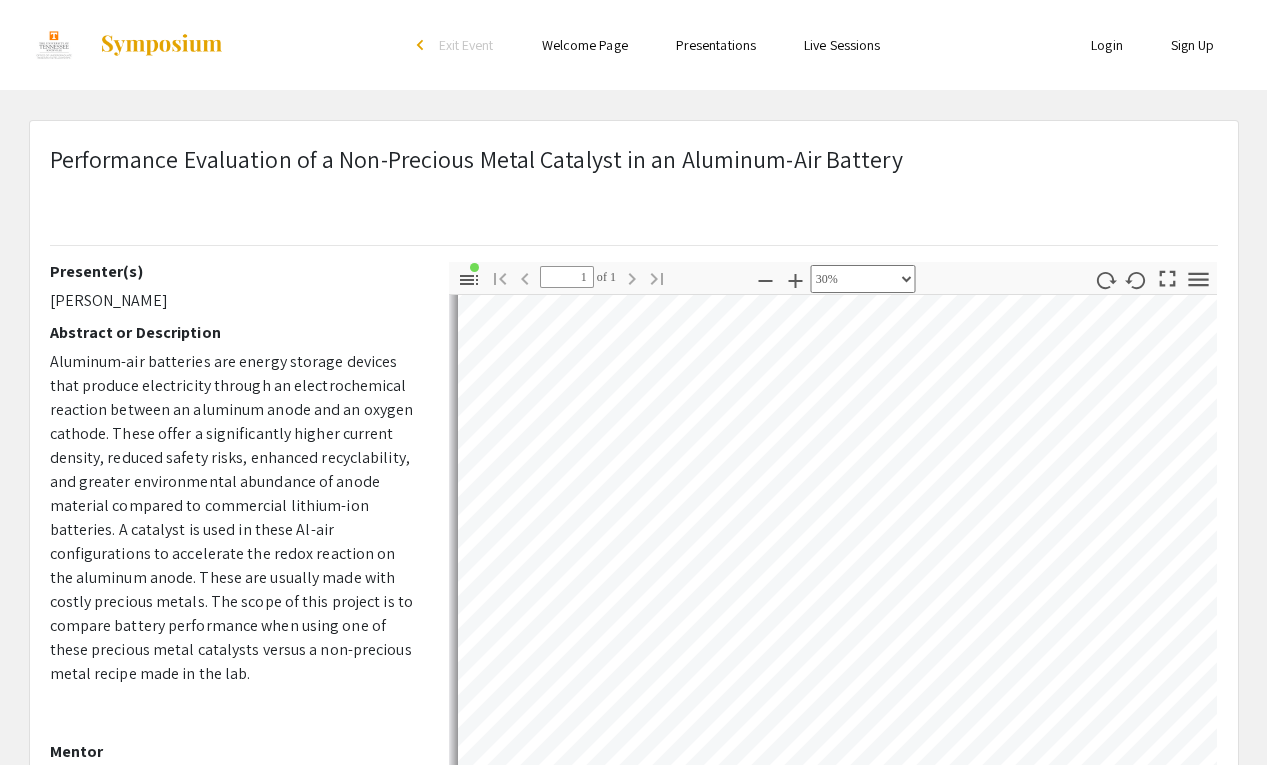 scroll, scrollTop: 37, scrollLeft: 0, axis: vertical 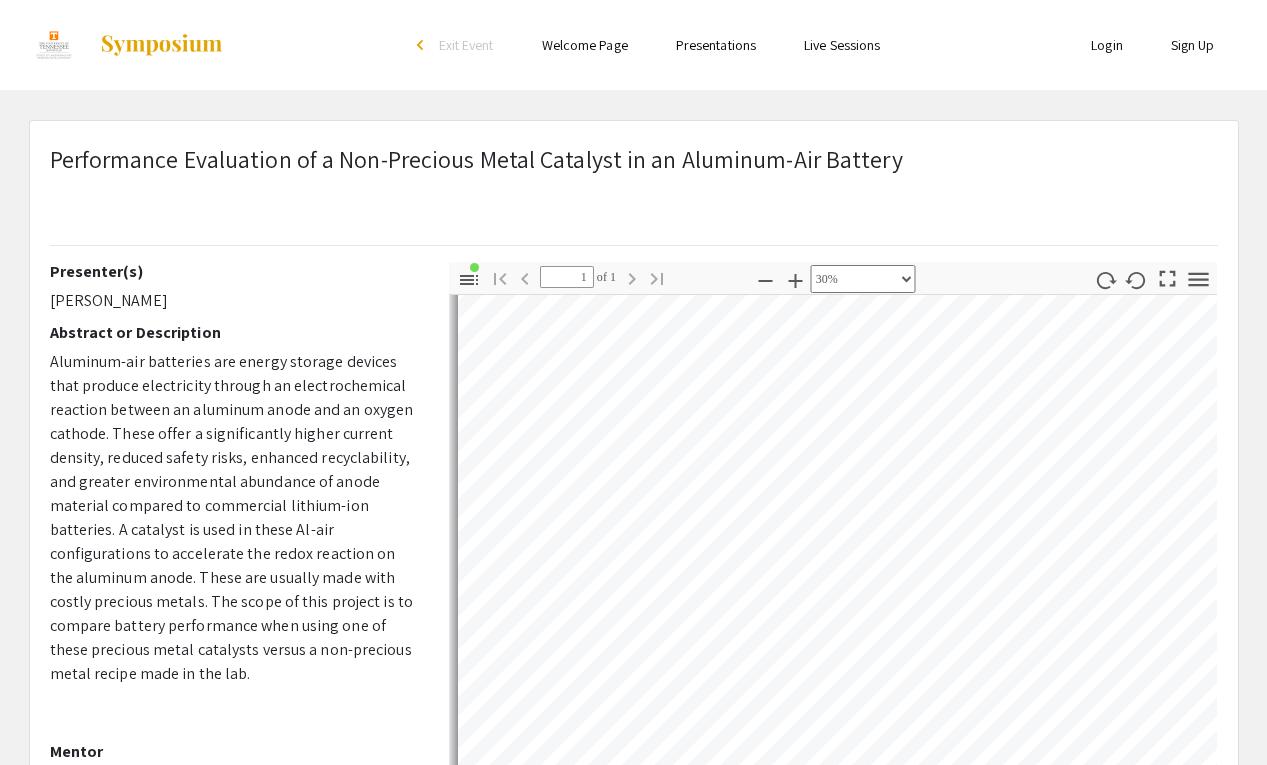 click on "Exit Event" at bounding box center [466, 45] 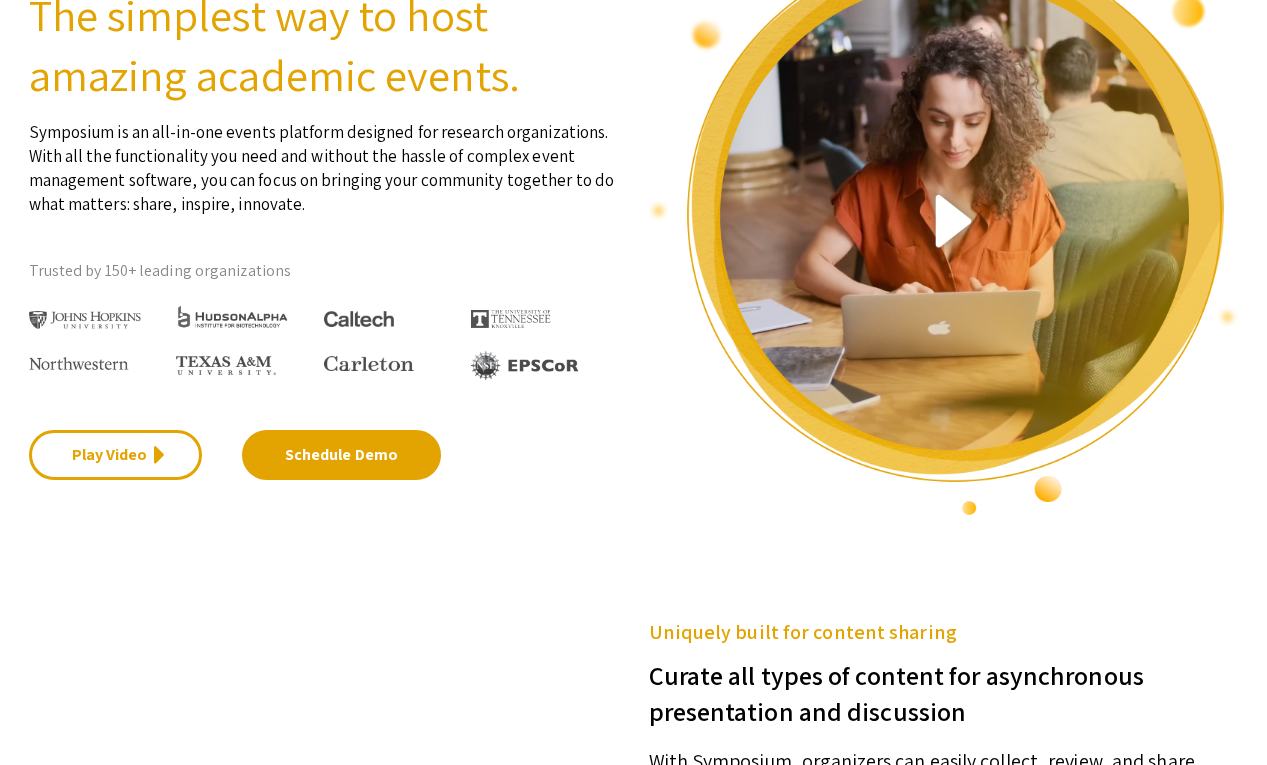 scroll, scrollTop: 263, scrollLeft: 0, axis: vertical 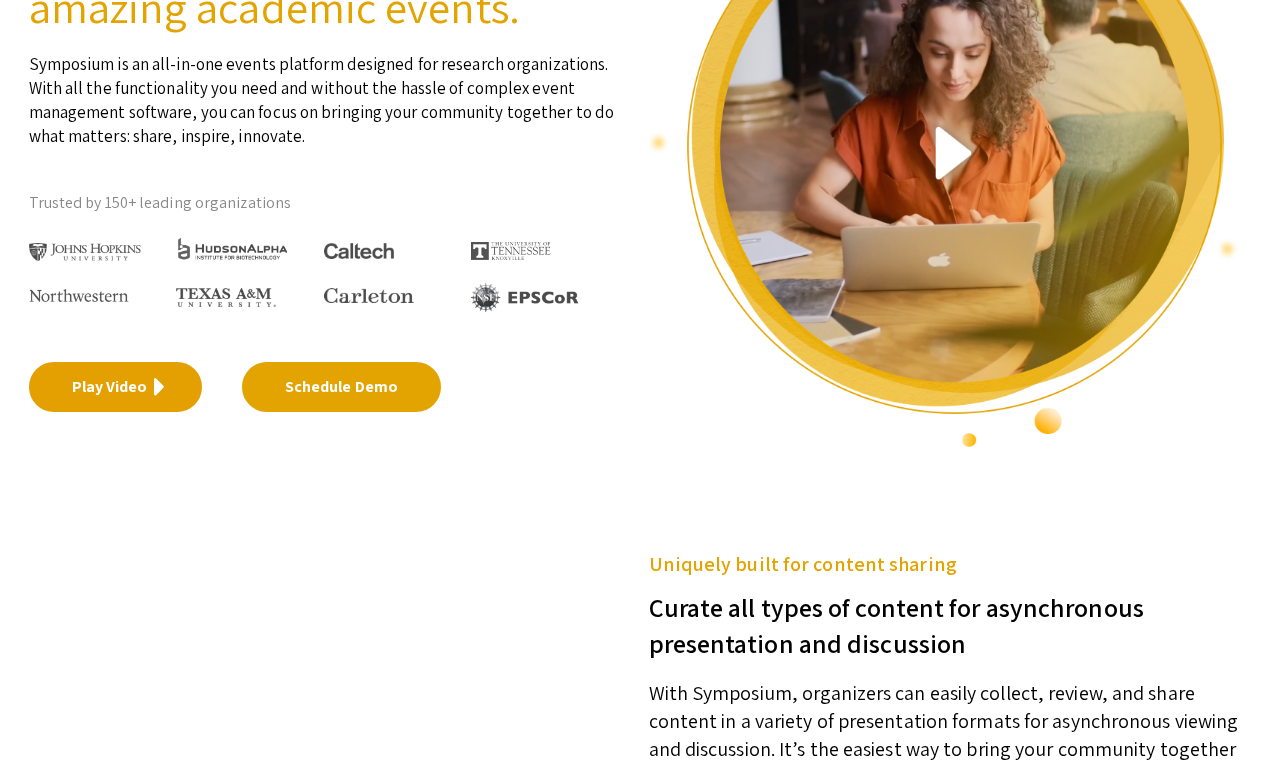 click 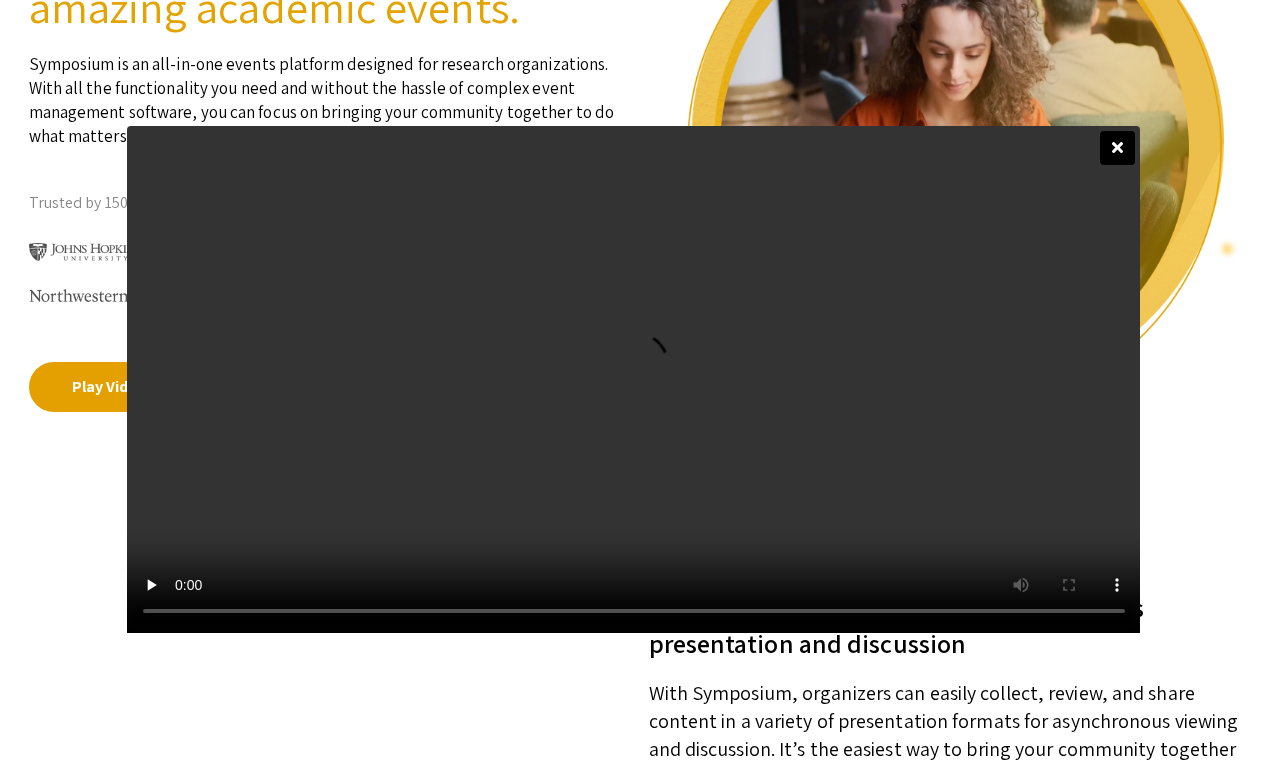 scroll, scrollTop: 0, scrollLeft: 0, axis: both 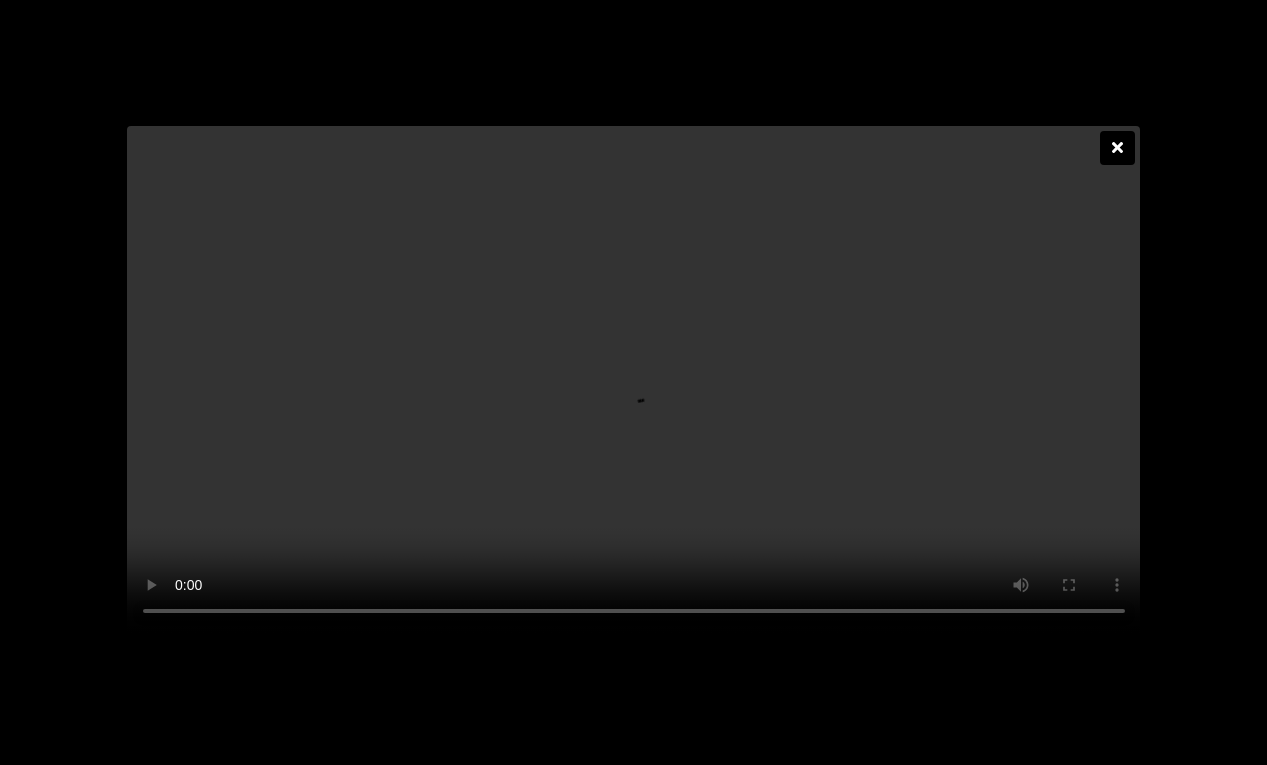 select on "custom" 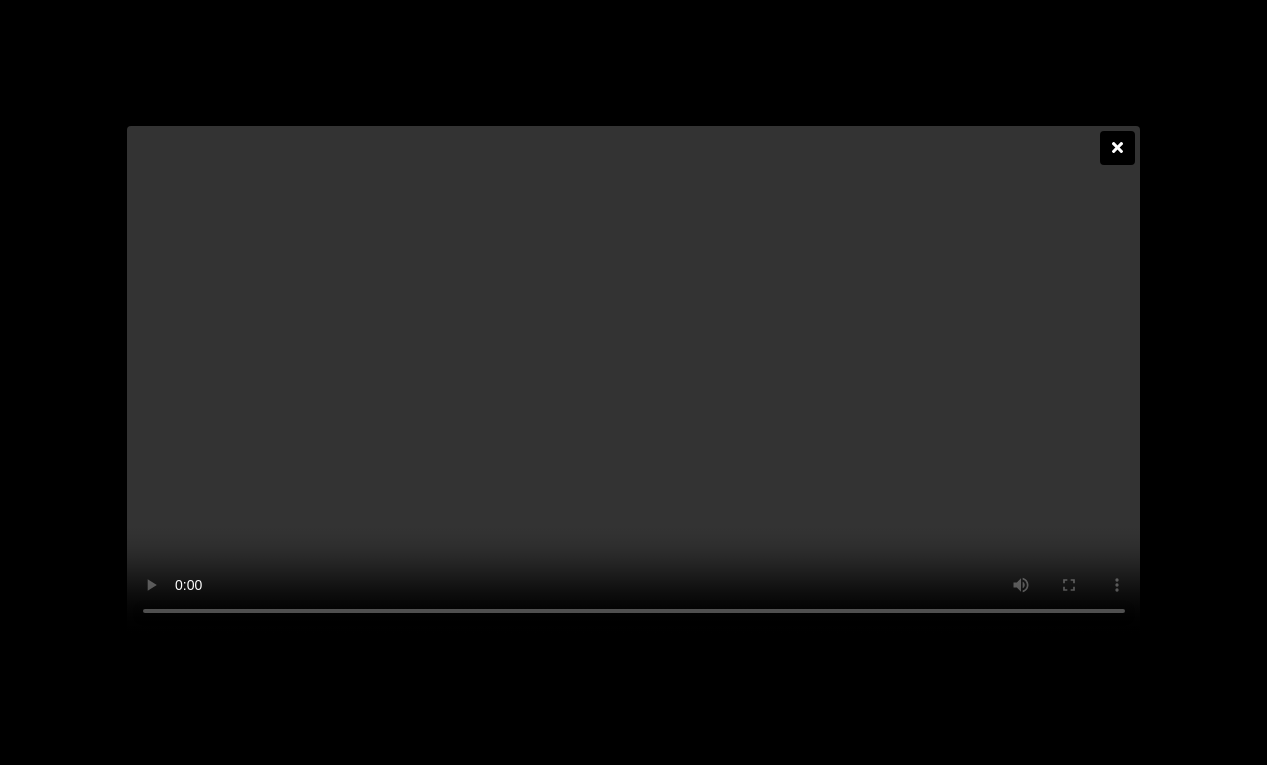 type on "1" 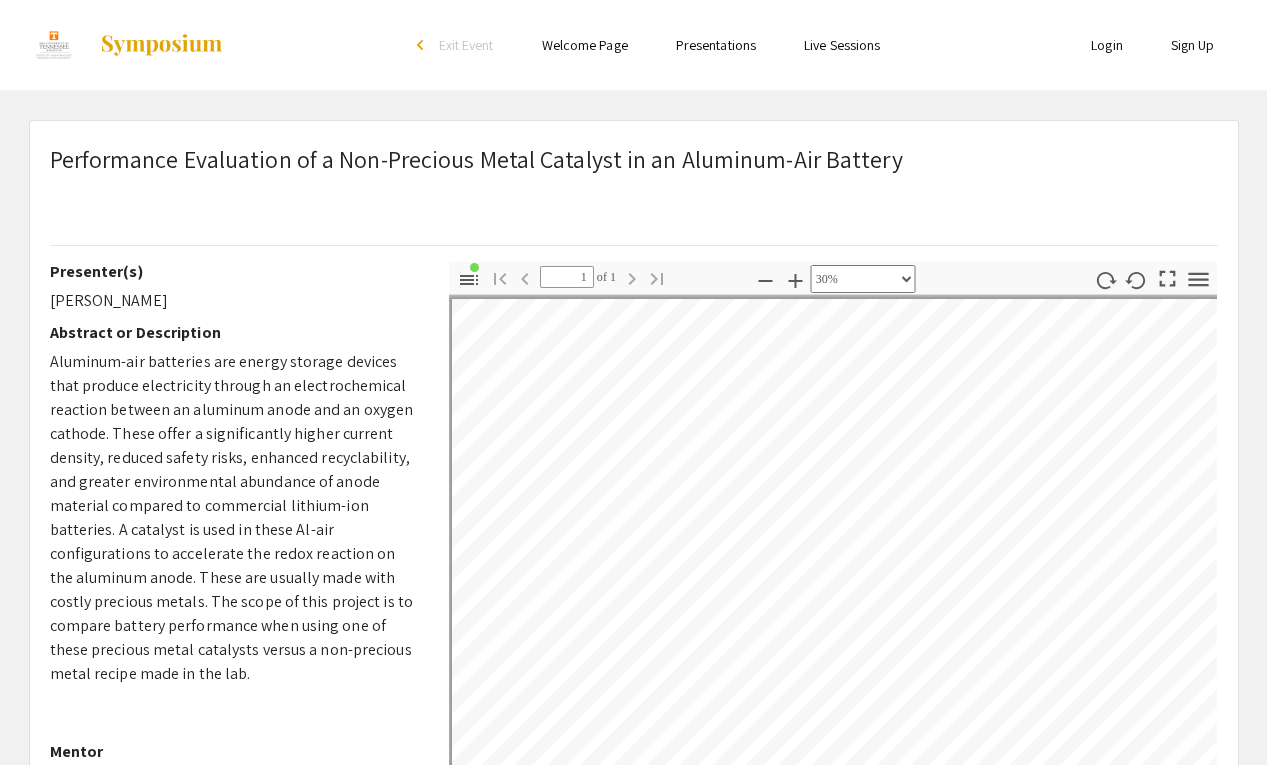 scroll, scrollTop: 0, scrollLeft: 0, axis: both 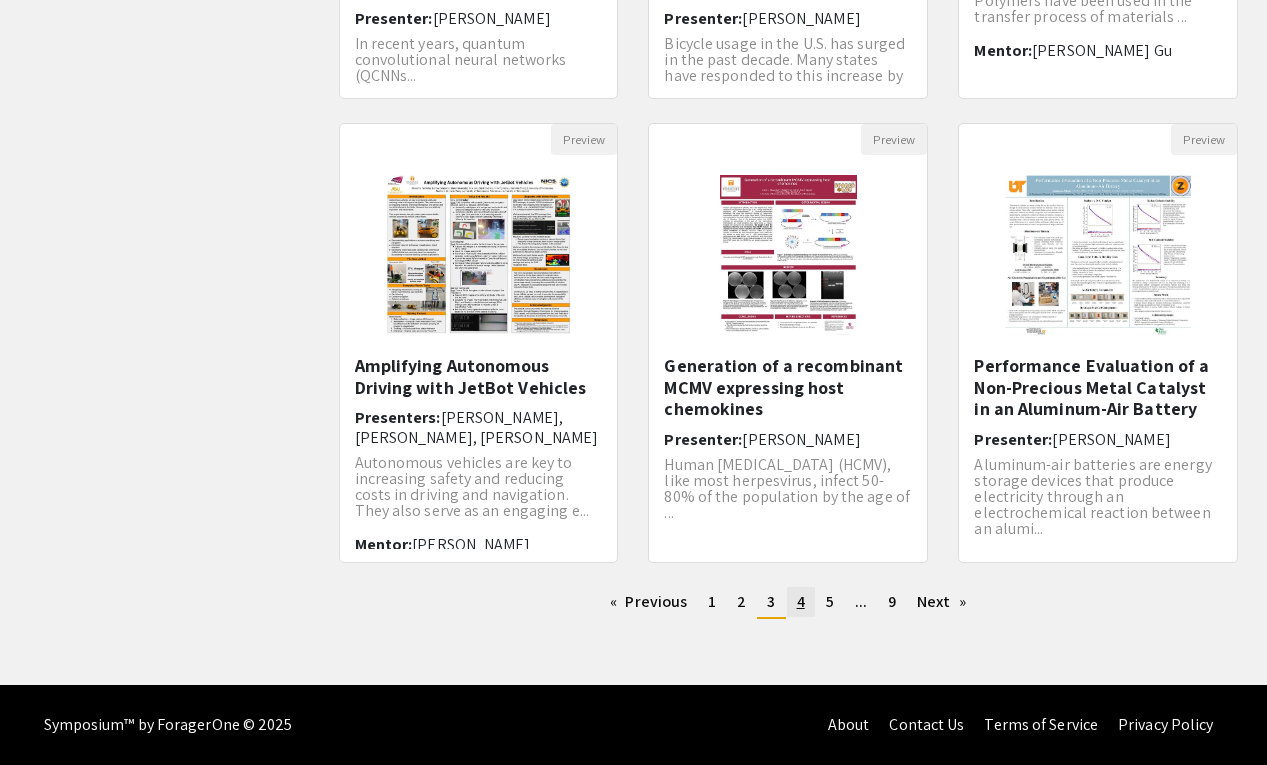 click on "4" 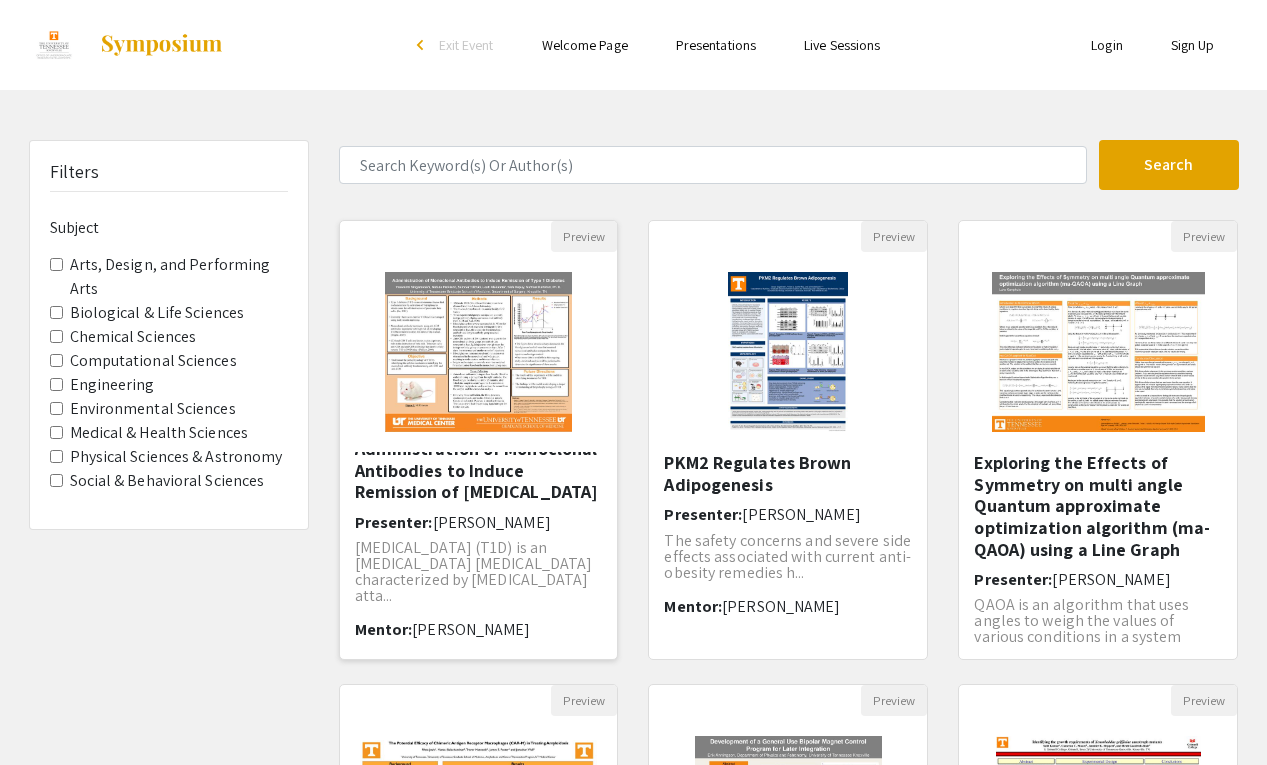 scroll, scrollTop: 13, scrollLeft: 0, axis: vertical 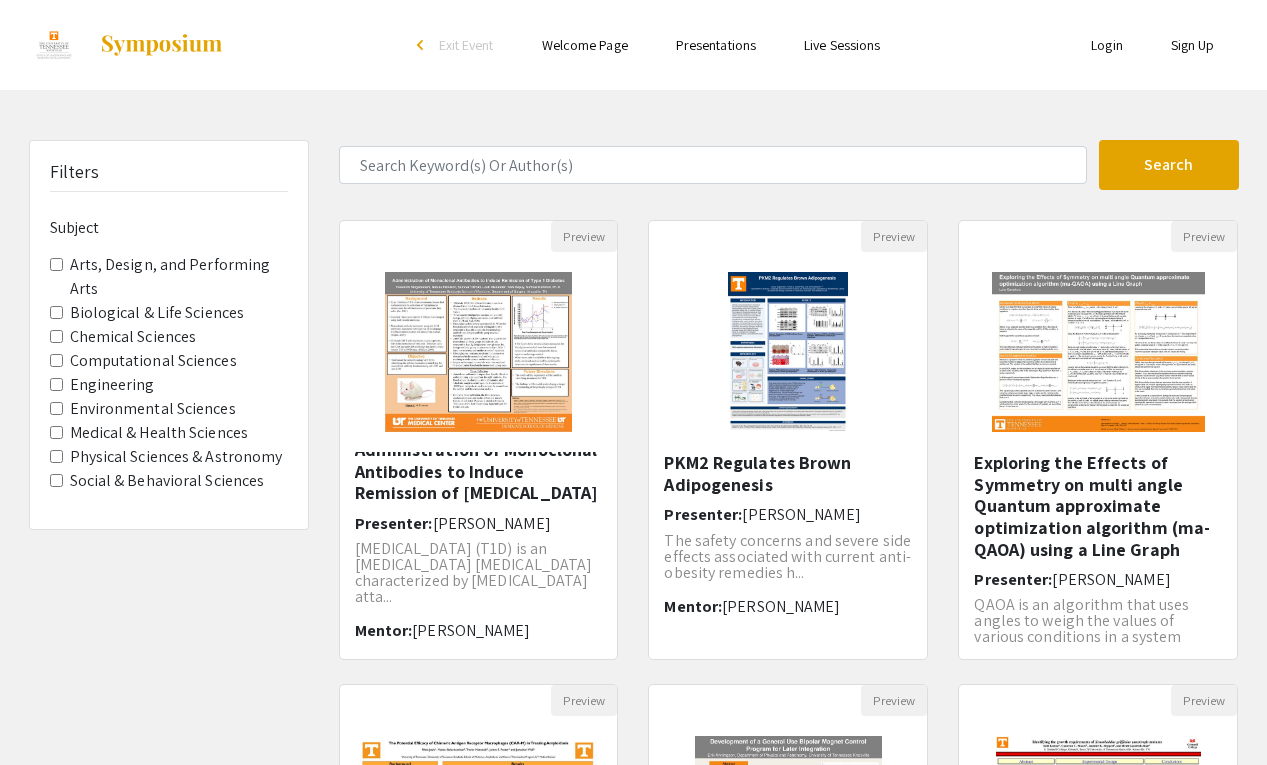 click on "Presentations" at bounding box center (716, 45) 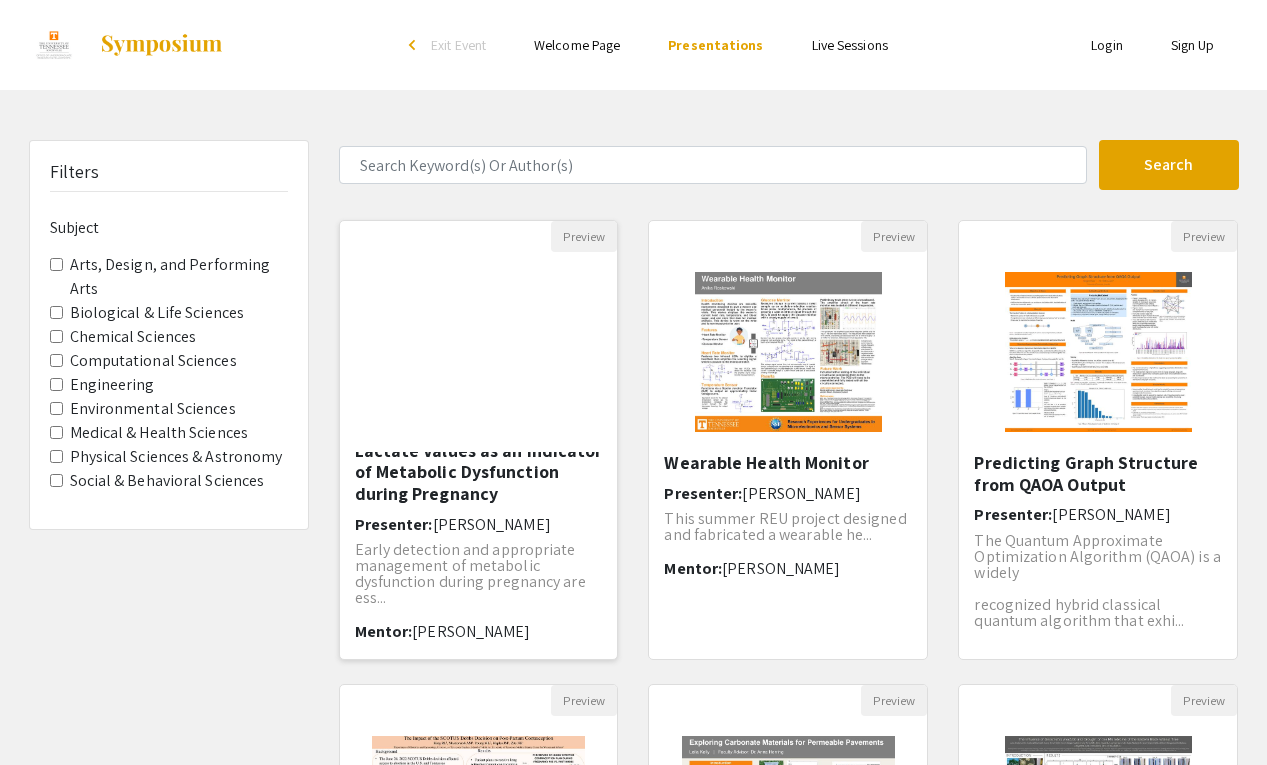 scroll, scrollTop: 34, scrollLeft: 0, axis: vertical 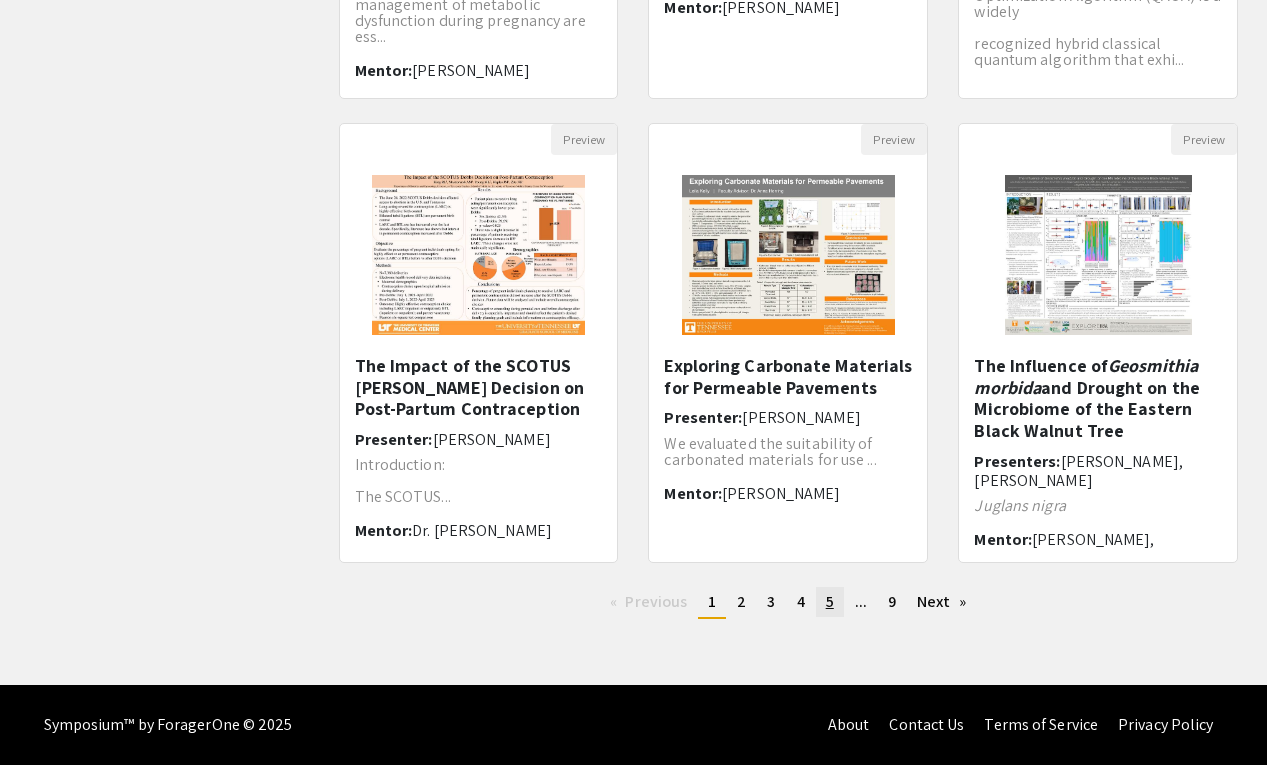 click on "5" 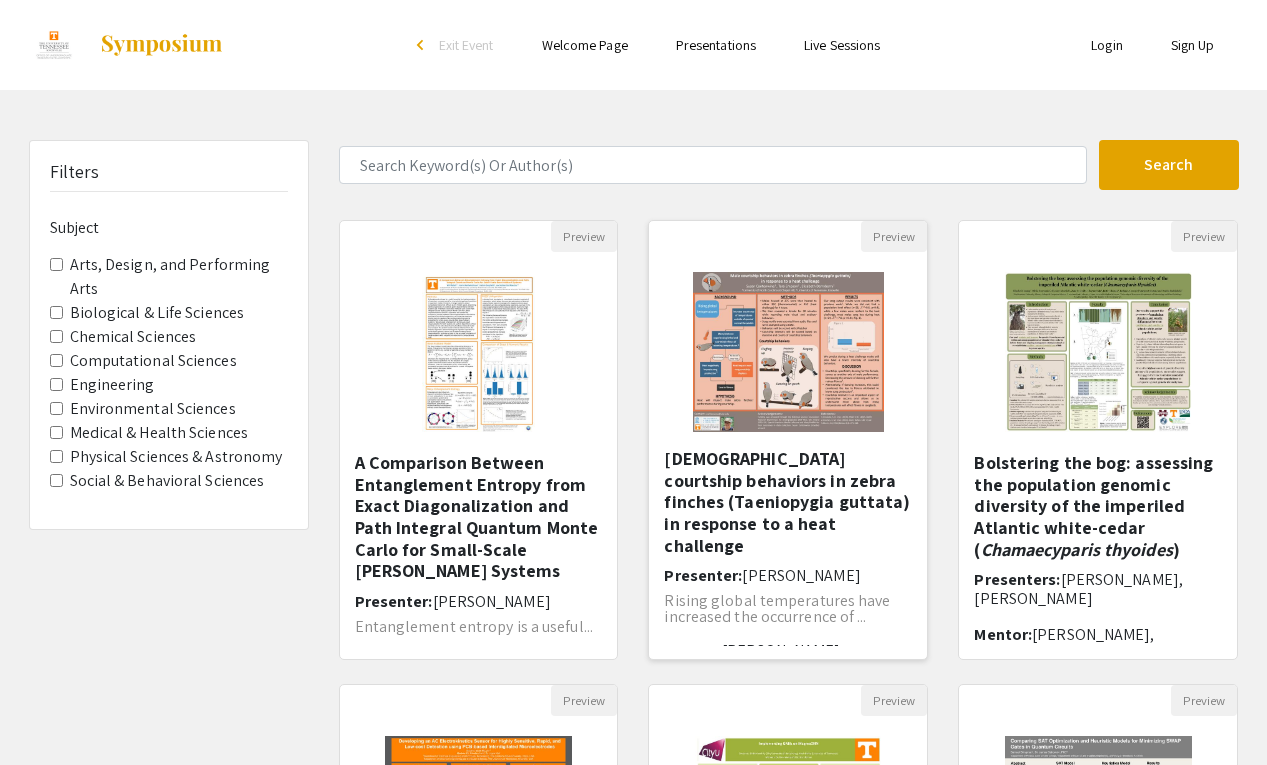 scroll, scrollTop: 2, scrollLeft: 0, axis: vertical 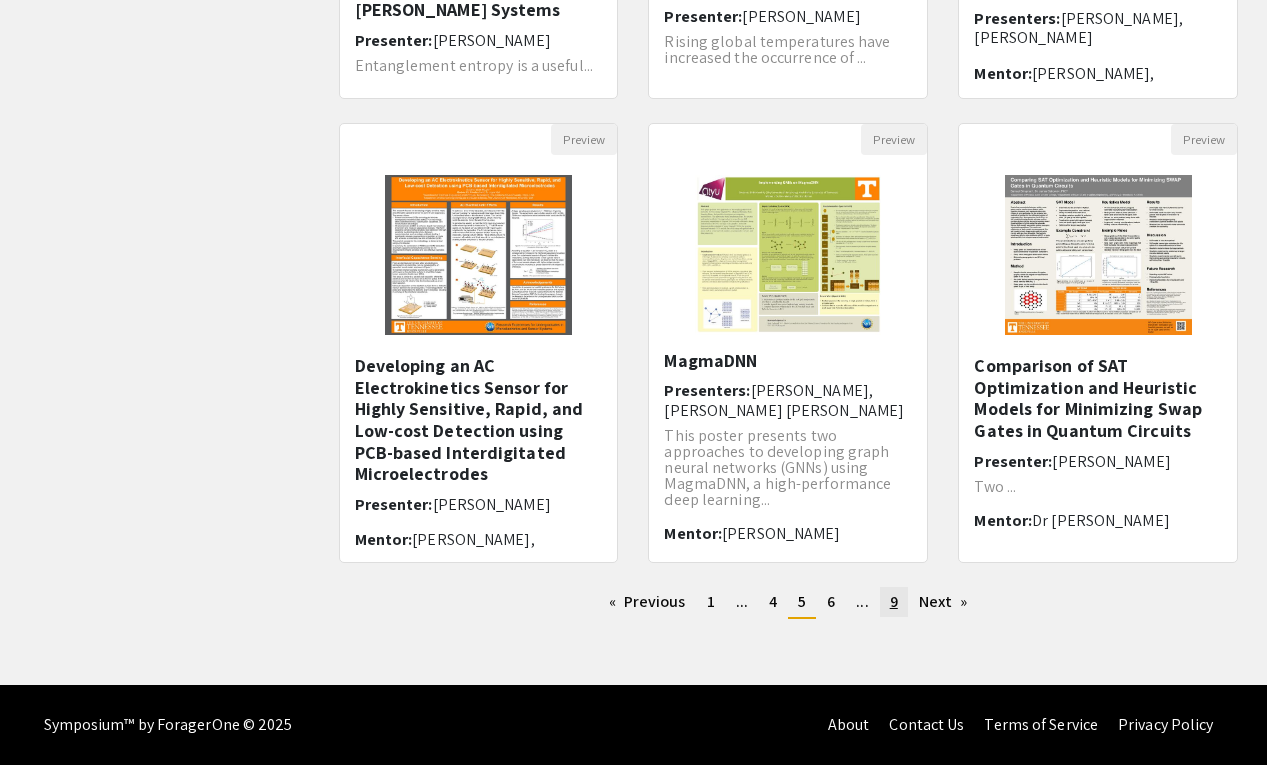 click on "page  9" 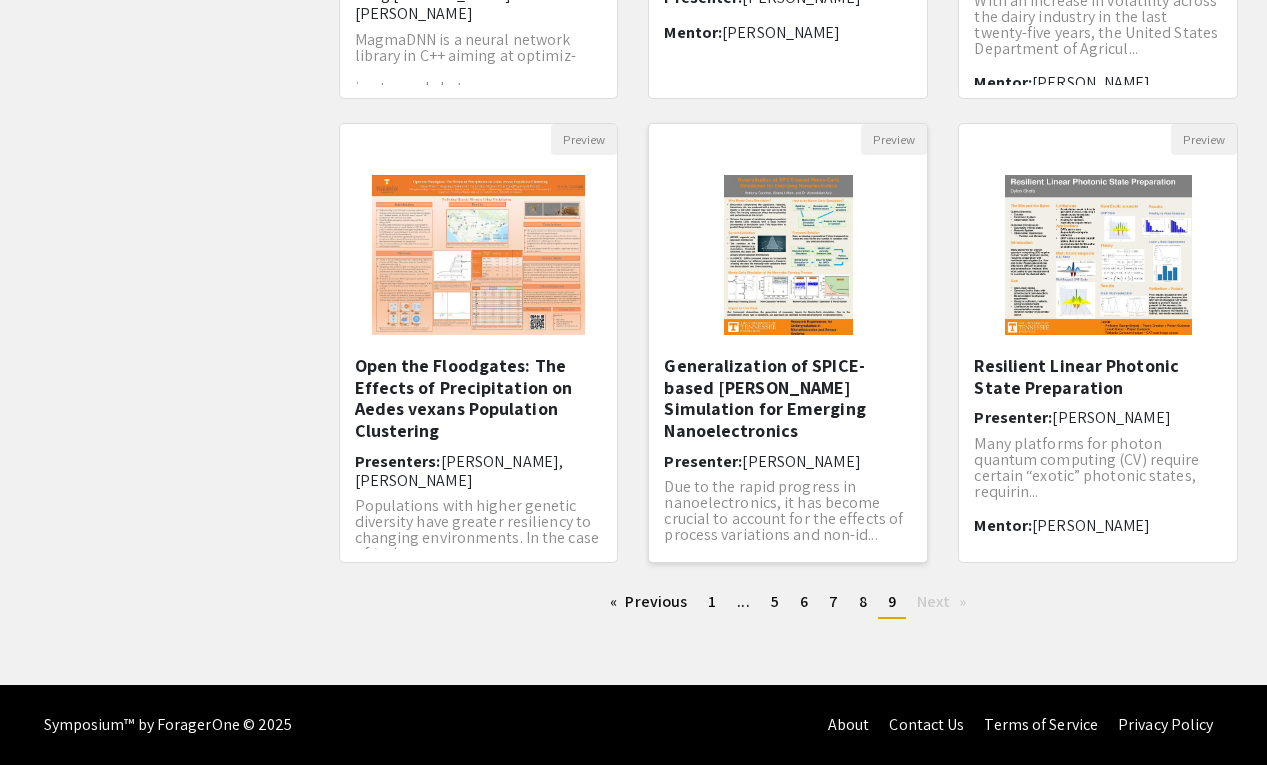 scroll, scrollTop: 561, scrollLeft: 0, axis: vertical 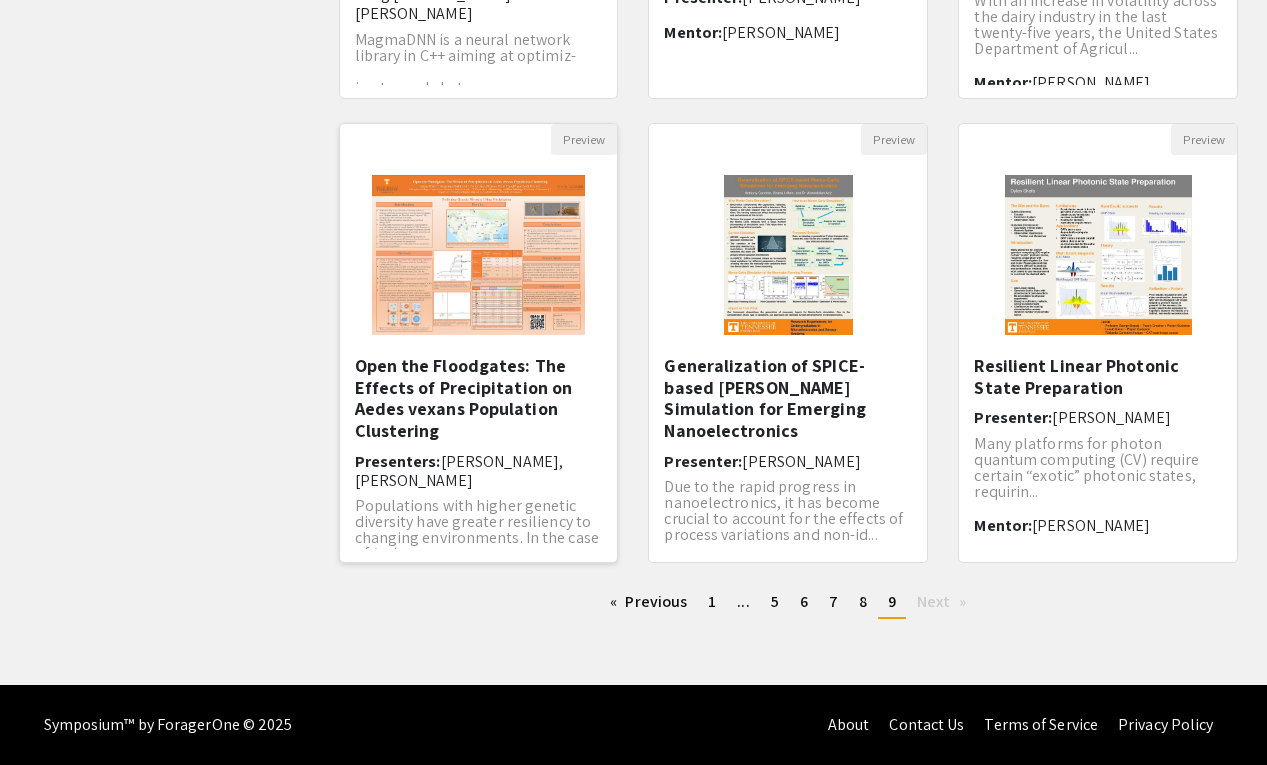 click on "Open the Floodgates: The Effects of Precipitation on Aedes vexans Population Clustering  Presenters:  [PERSON_NAME], [PERSON_NAME] Populations with higher genetic diversity have greater resiliency to changing environments. In the case of  [PERSON_NAME] vexans  Mentor:  [PERSON_NAME] [PERSON_NAME] and [PERSON_NAME]" 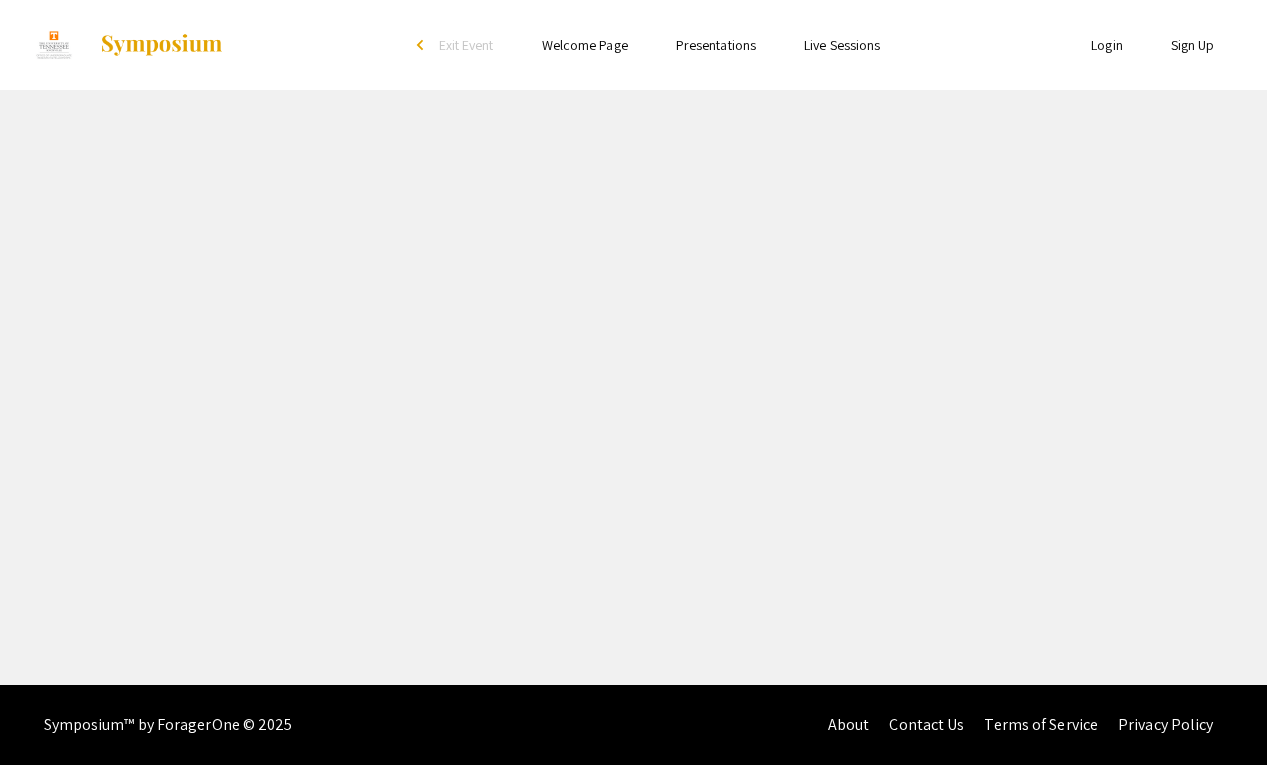 scroll, scrollTop: 0, scrollLeft: 0, axis: both 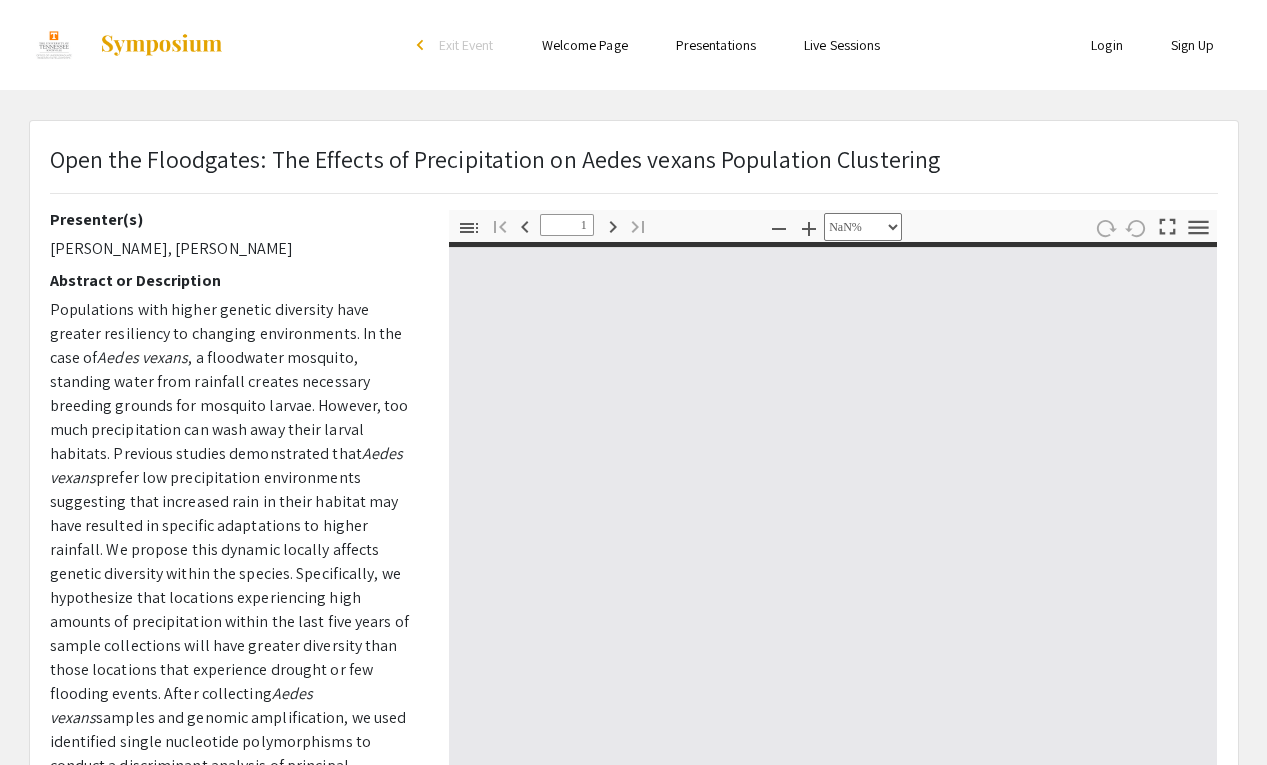 type on "0" 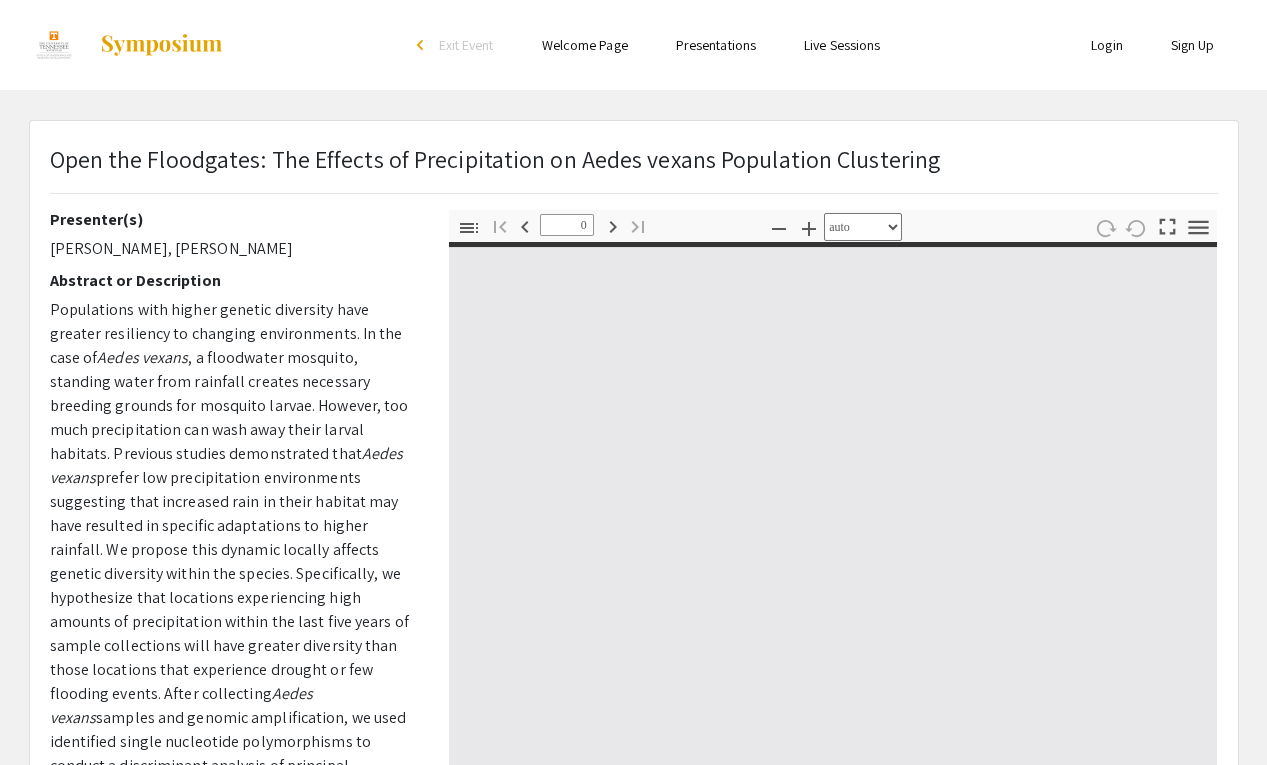 select on "custom" 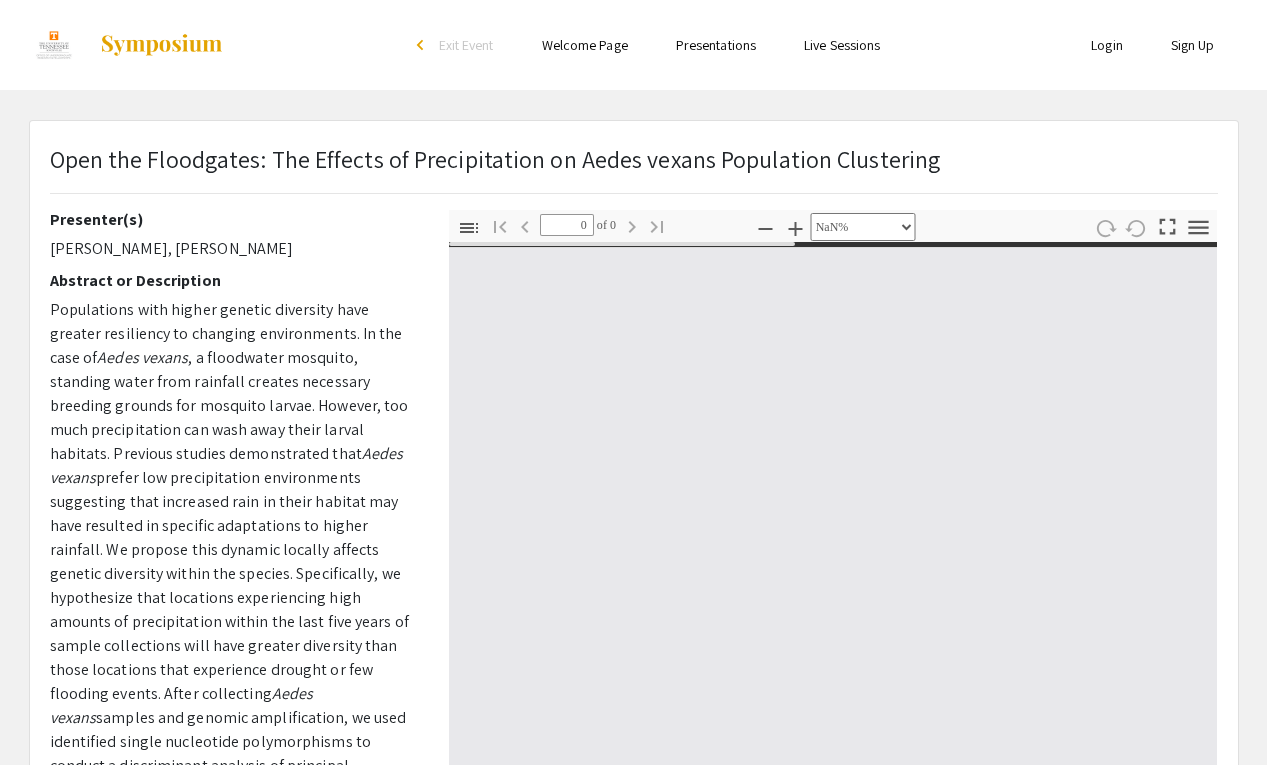 type on "1" 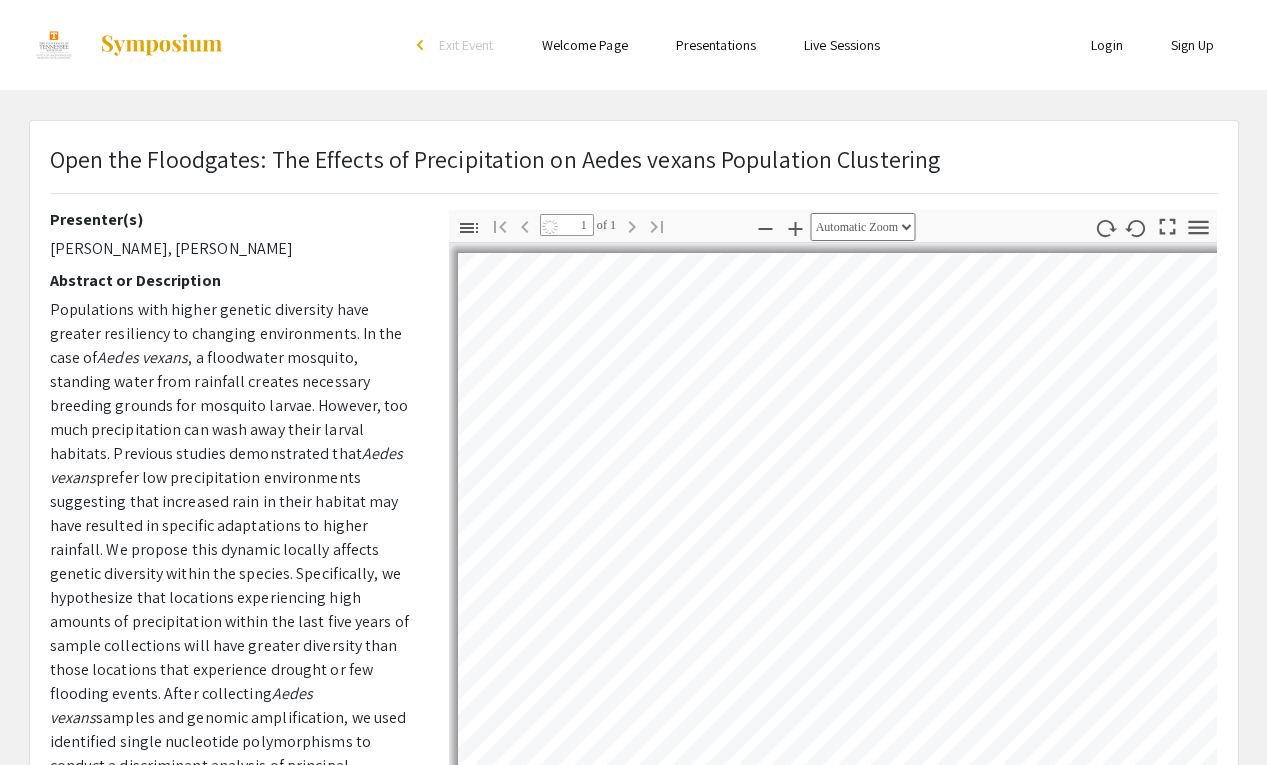 select on "auto" 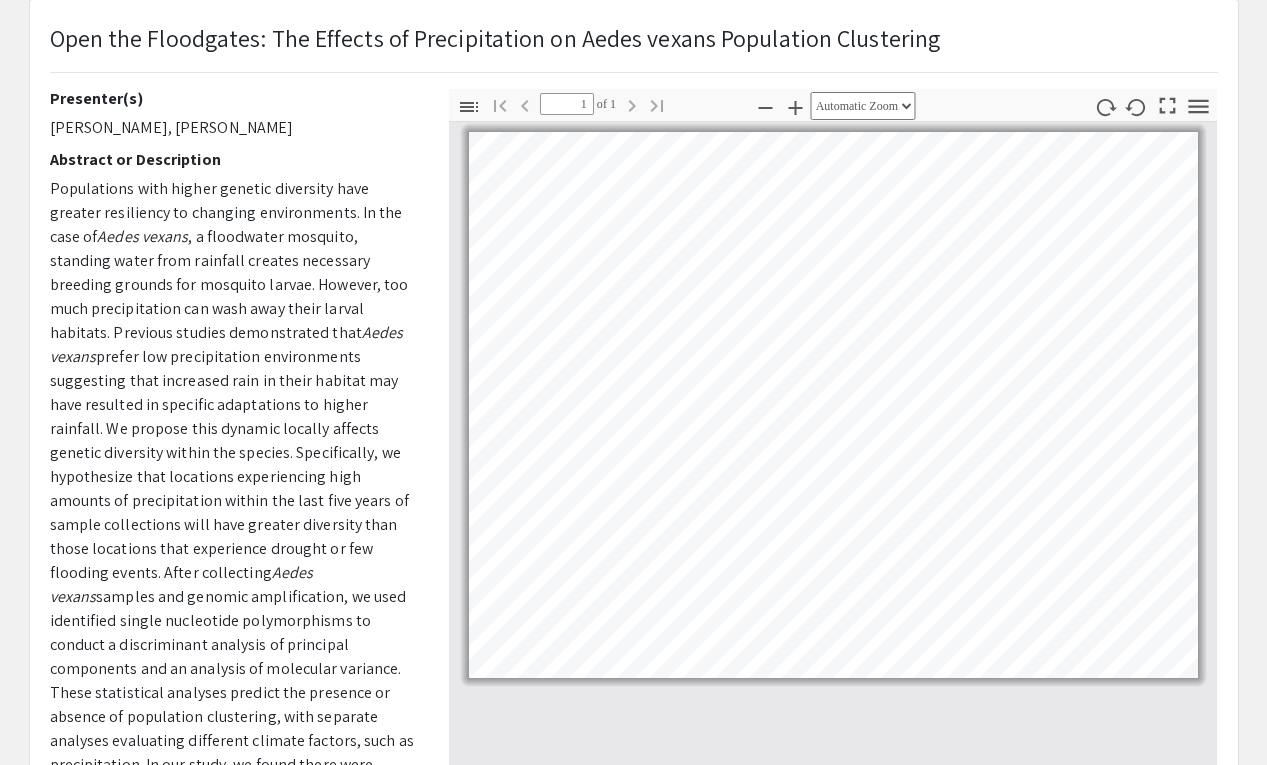 scroll, scrollTop: 149, scrollLeft: 0, axis: vertical 